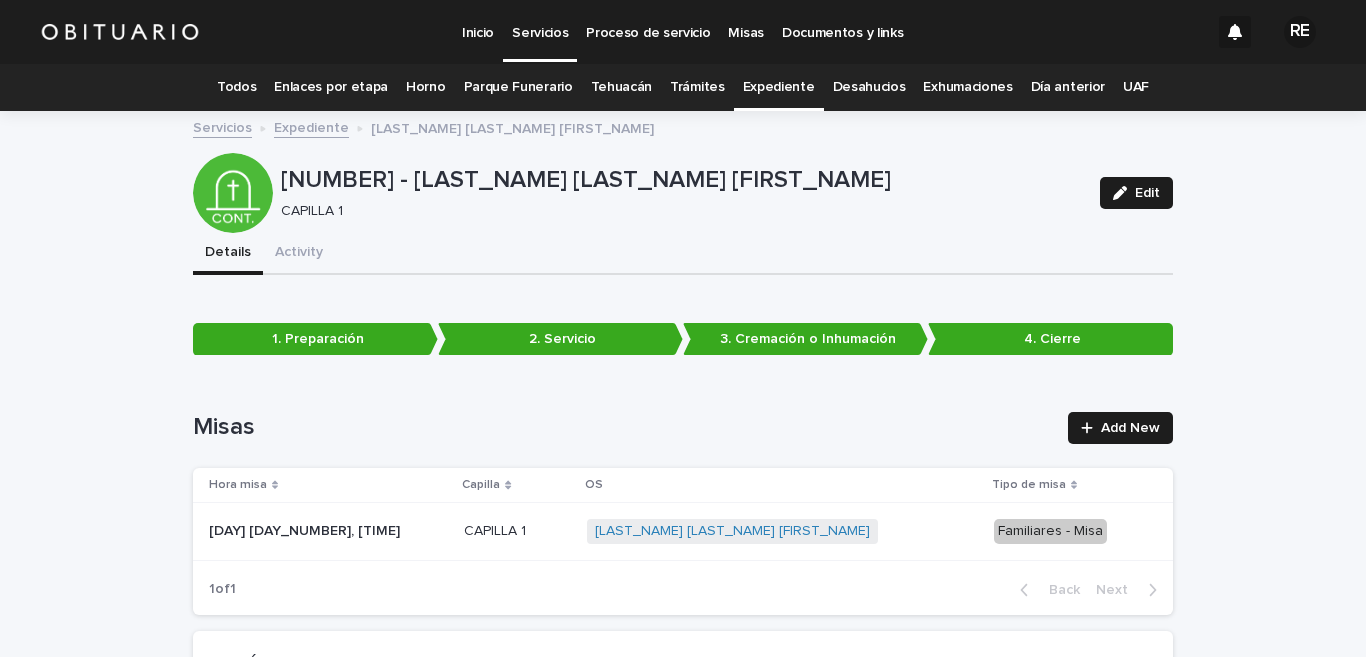 scroll, scrollTop: 0, scrollLeft: 0, axis: both 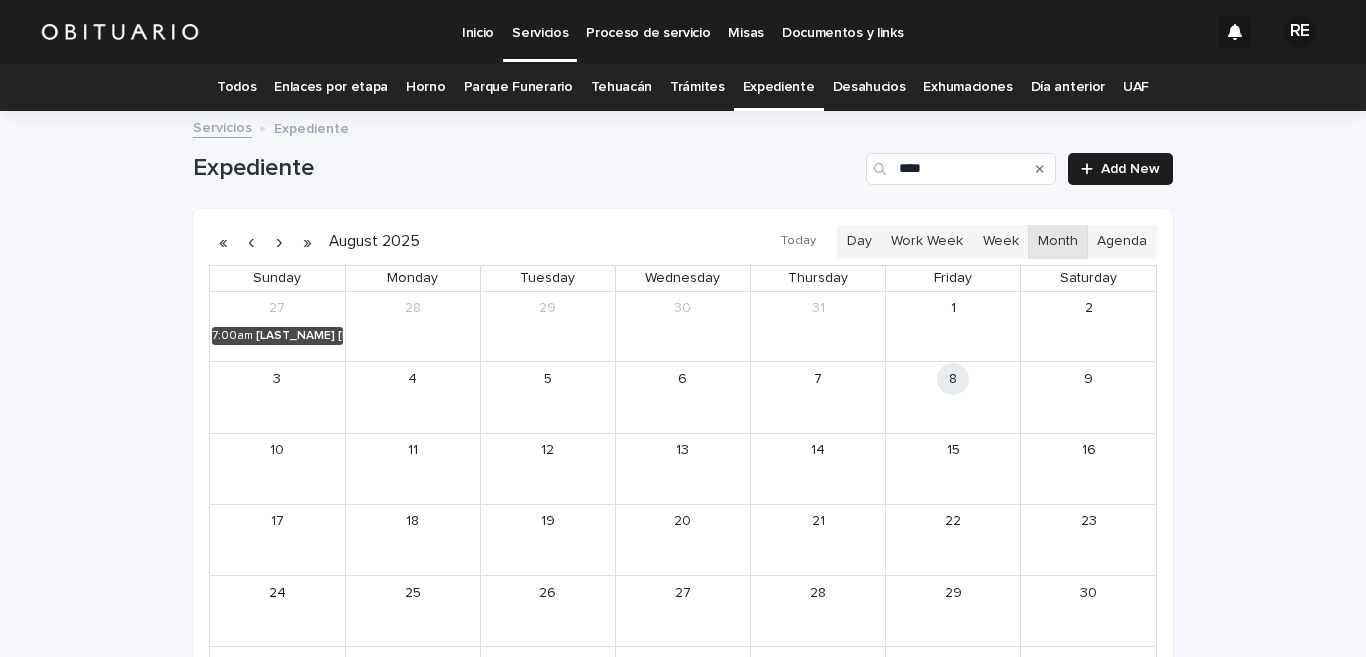 click 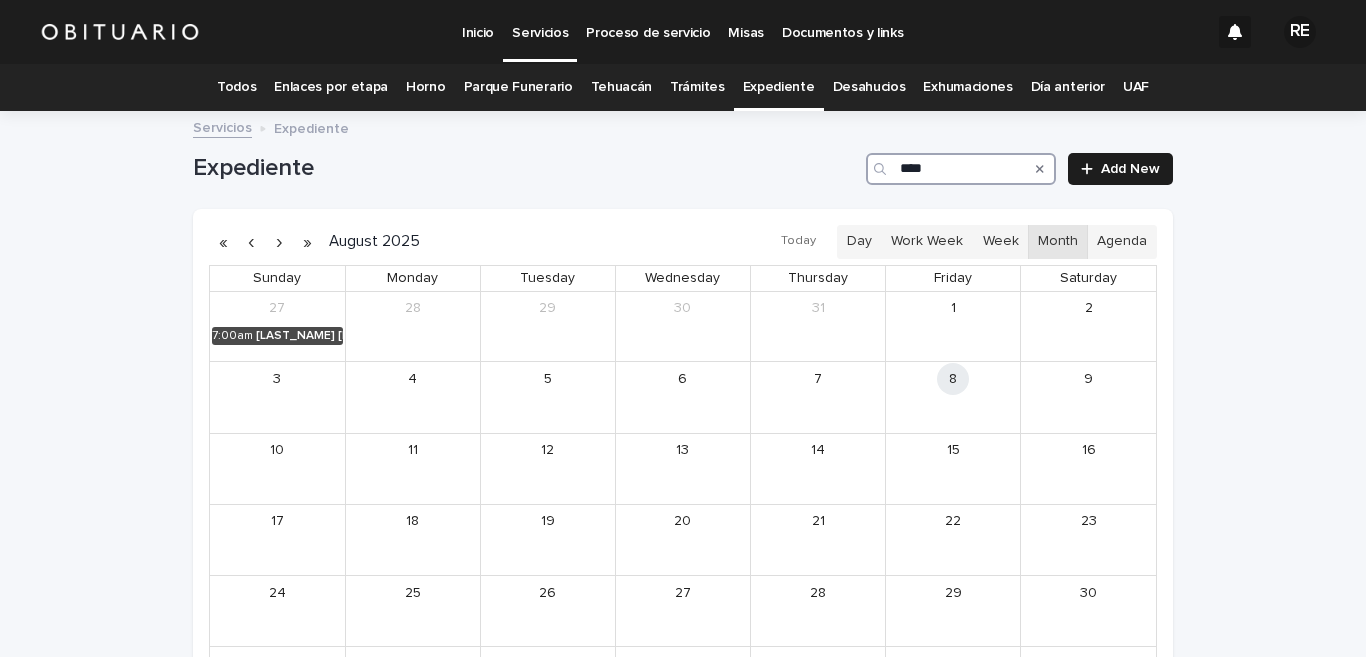 click on "****" at bounding box center [961, 169] 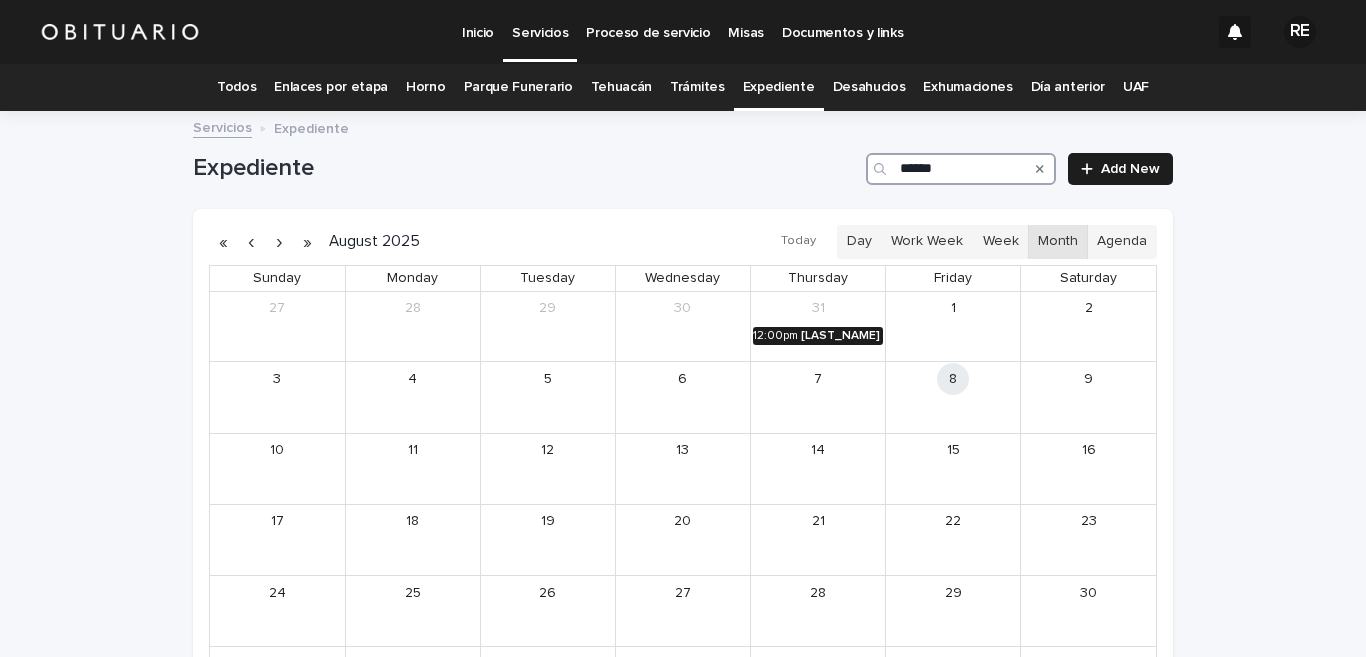 click on "[LAST_NAME] [LAST_NAME] [FIRST_NAME]" at bounding box center [842, 336] 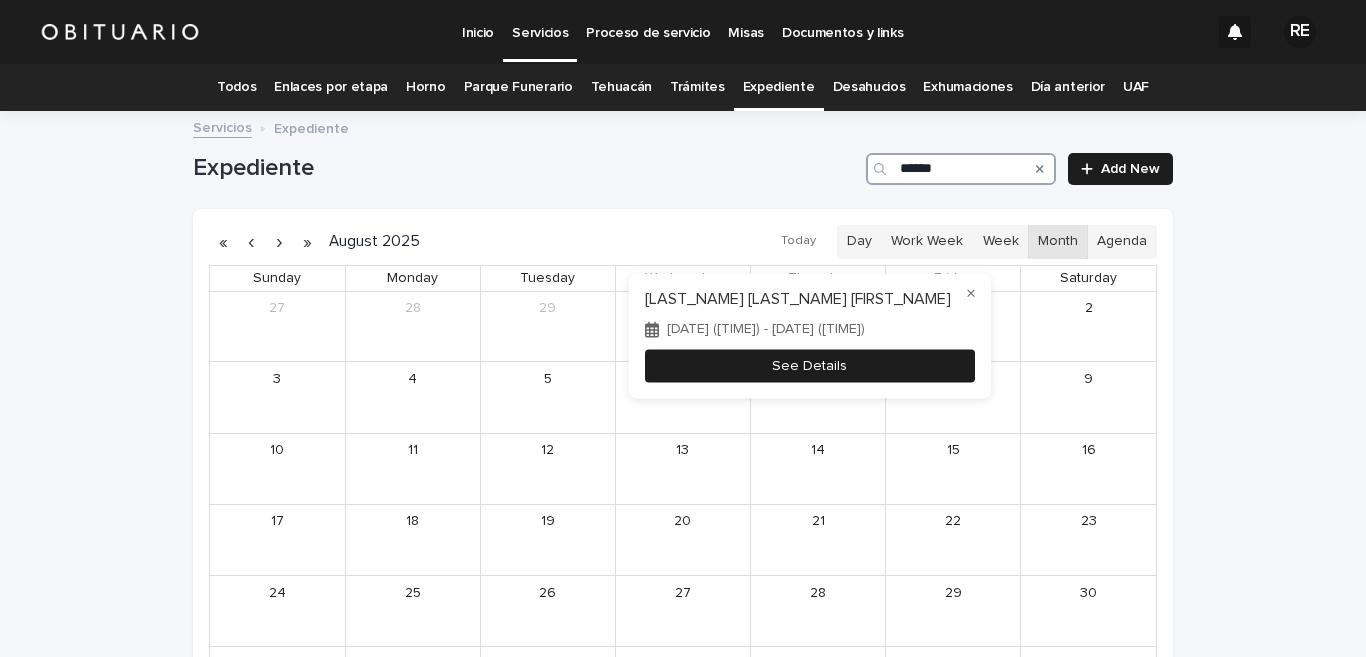 type on "******" 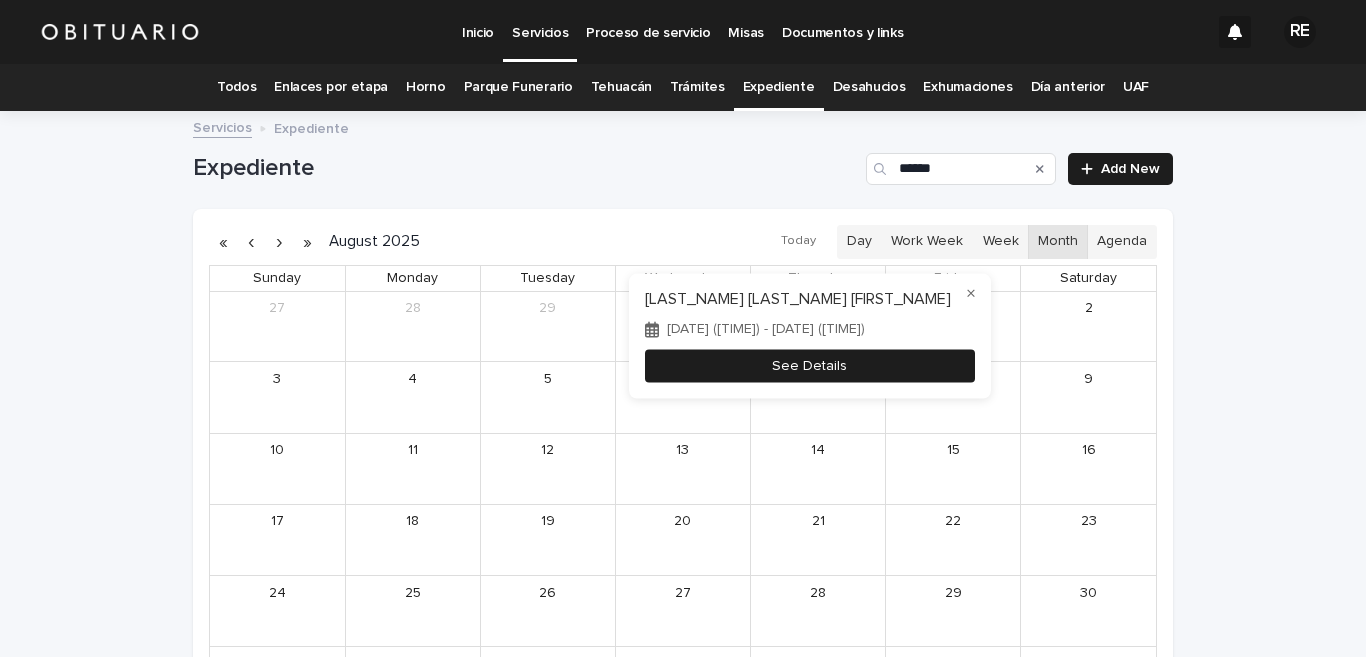 click on "See Details" at bounding box center (810, 366) 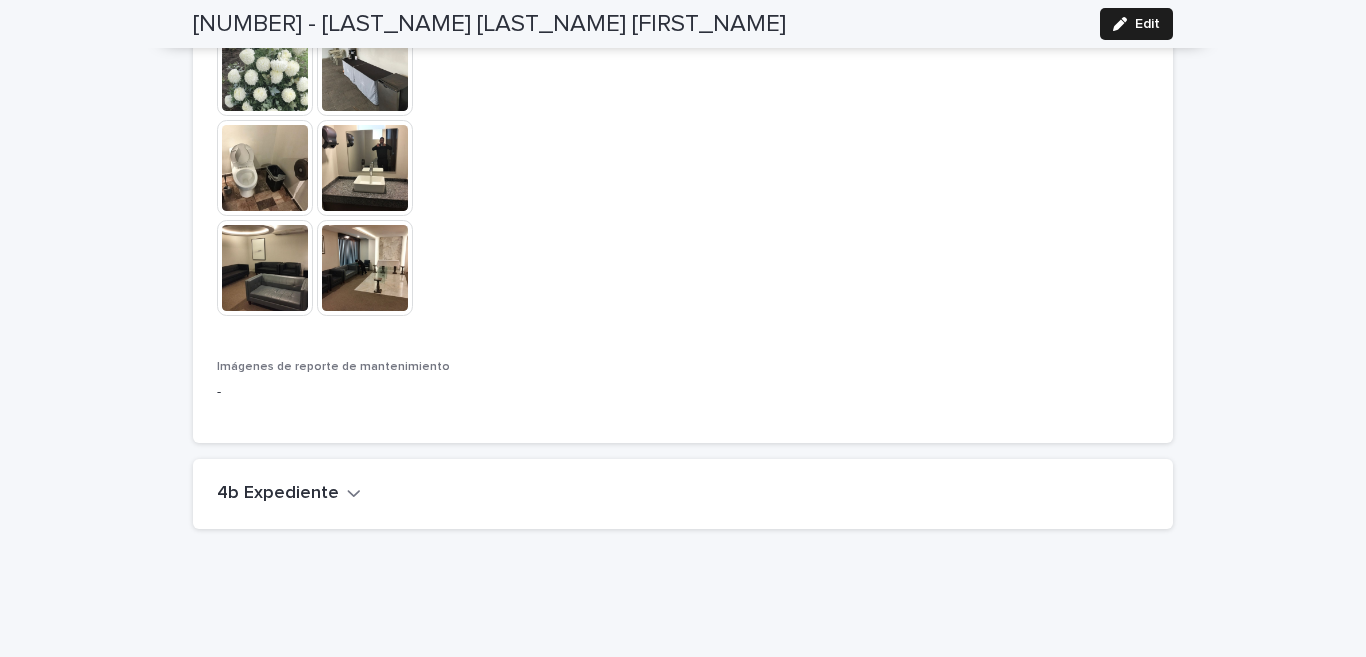 scroll, scrollTop: 4875, scrollLeft: 0, axis: vertical 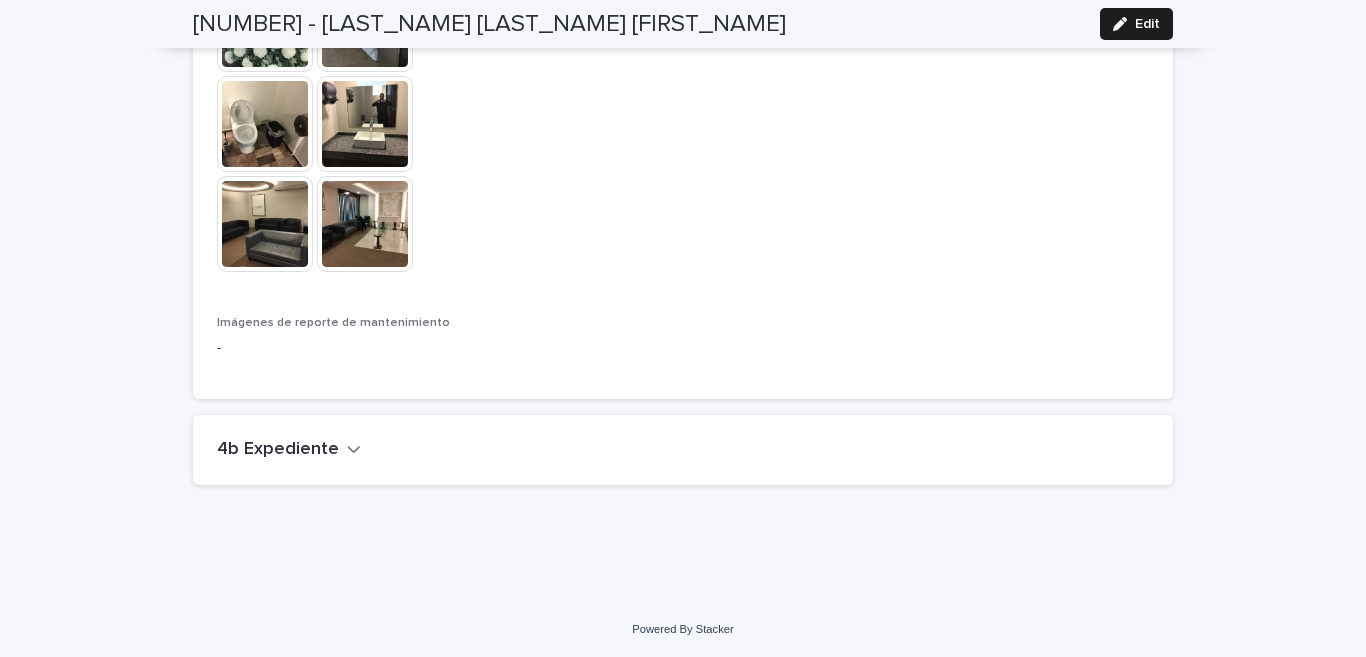 click on "4b Expediente" at bounding box center [278, 450] 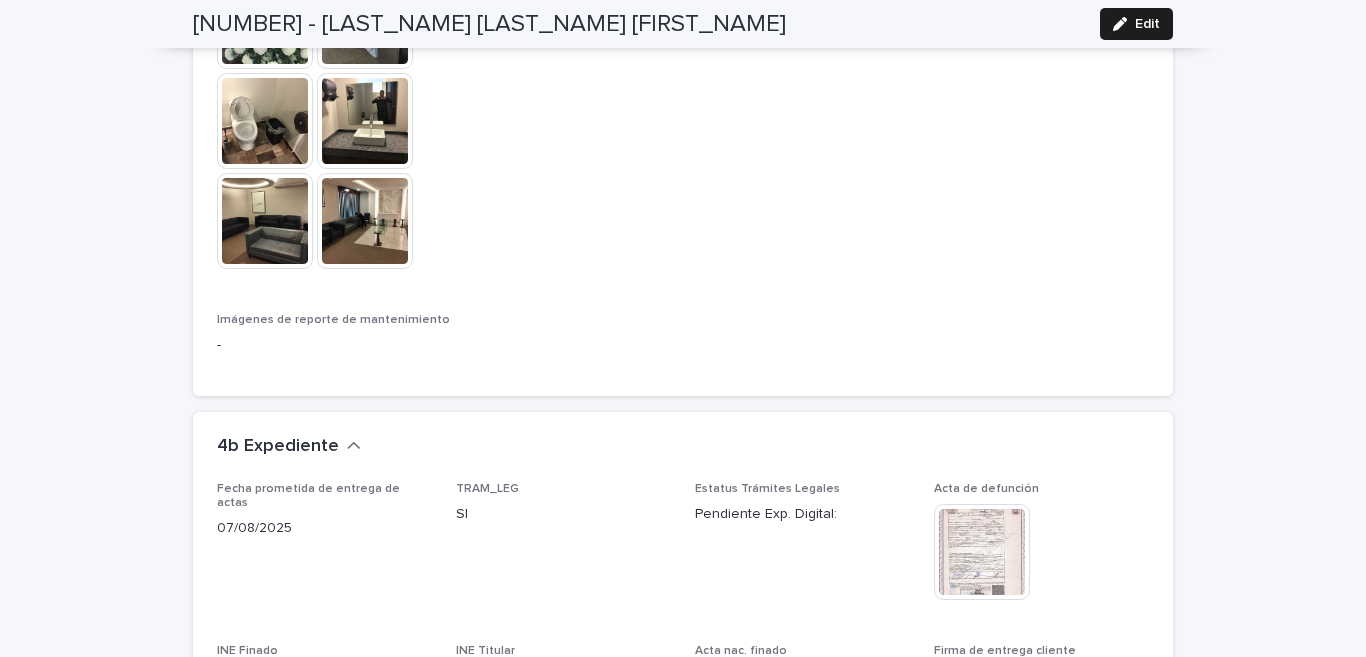 scroll, scrollTop: 5269, scrollLeft: 0, axis: vertical 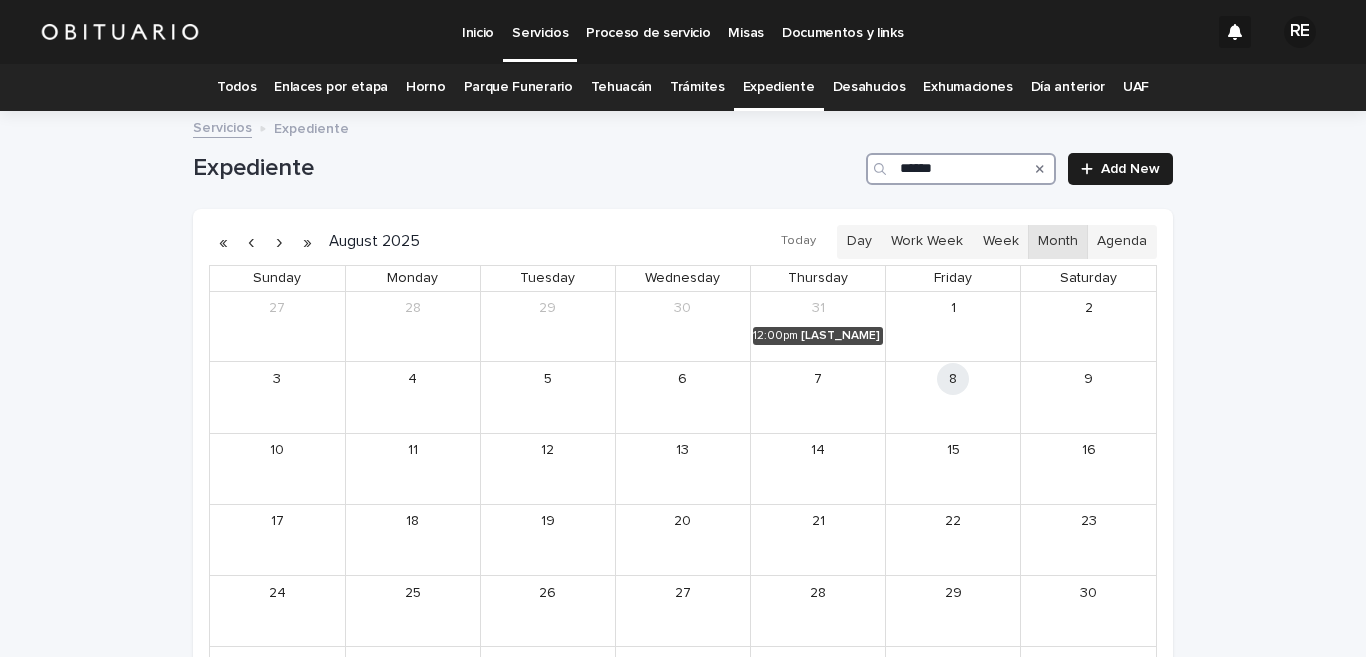 click on "******" at bounding box center [961, 169] 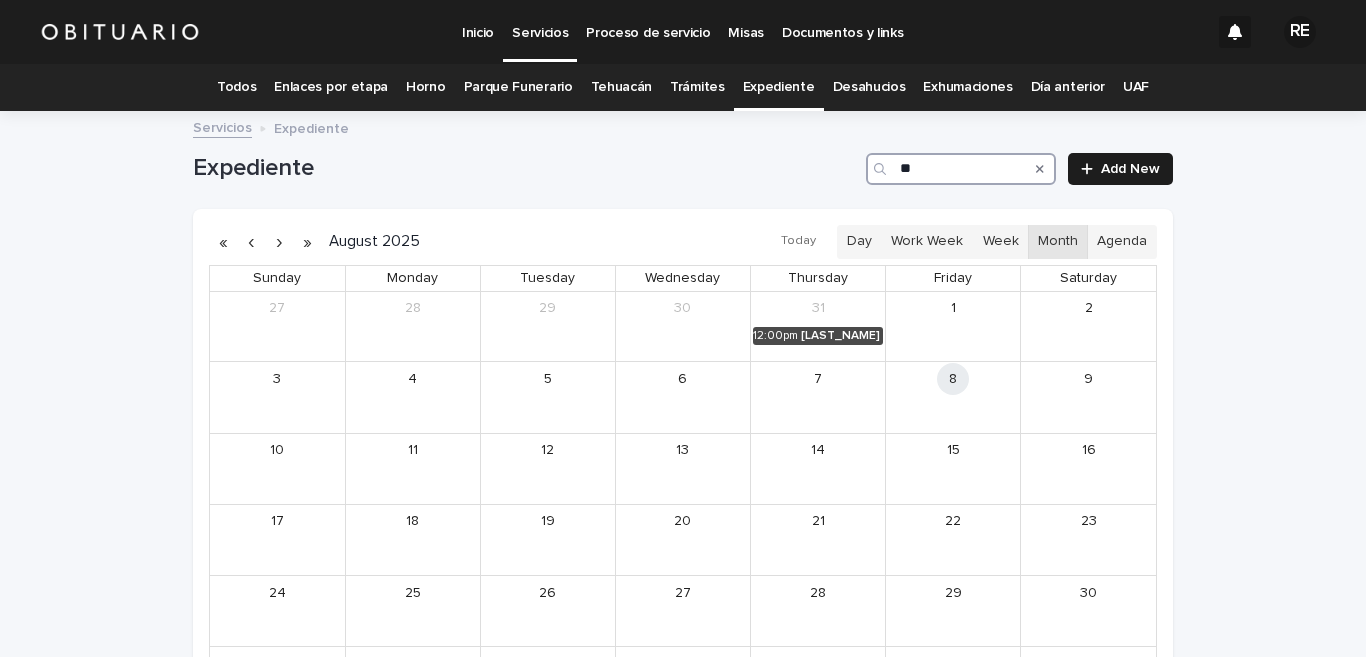 type on "*" 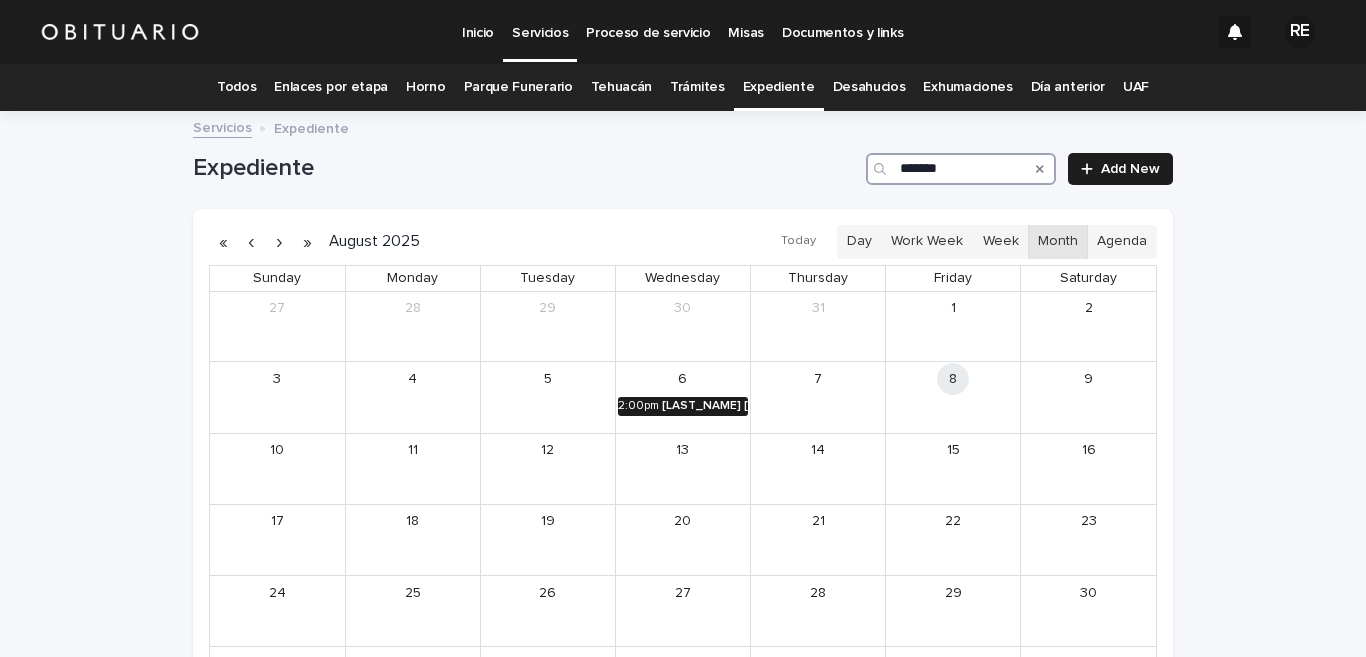 click on "[LAST_NAME] [LAST_NAME] [FIRST_NAME]" at bounding box center (705, 406) 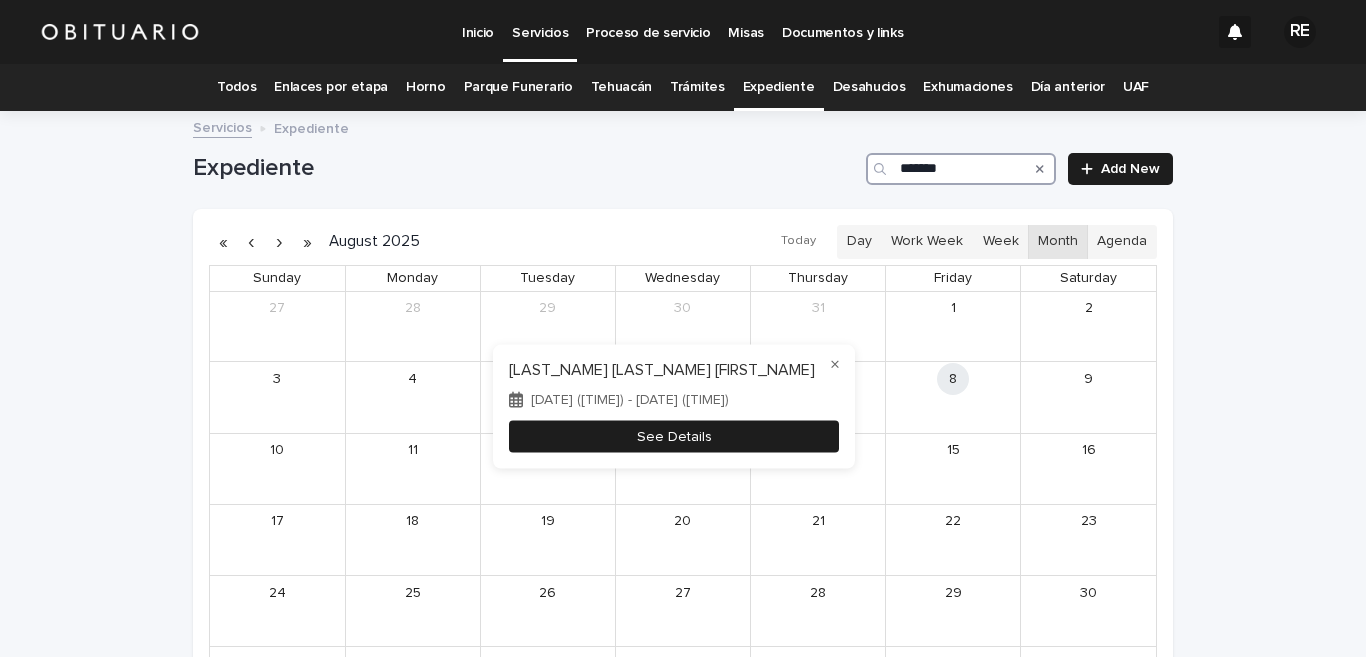 type on "*******" 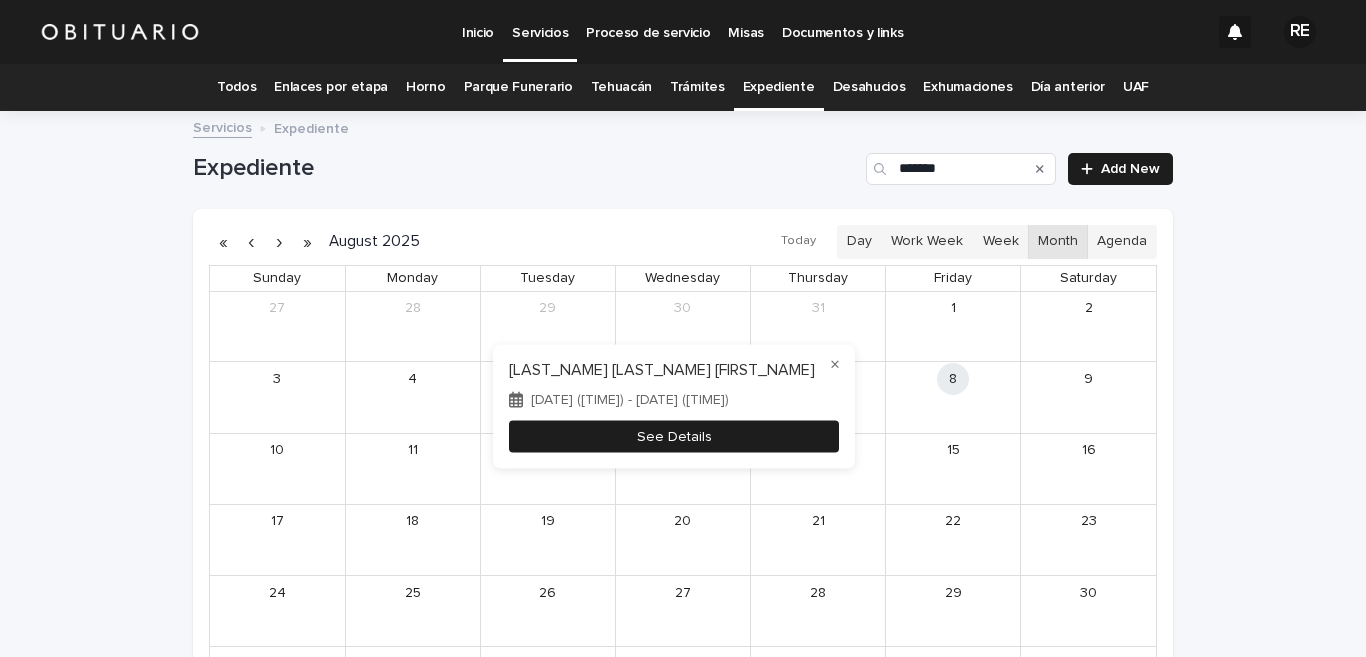 click on "See Details" at bounding box center (674, 436) 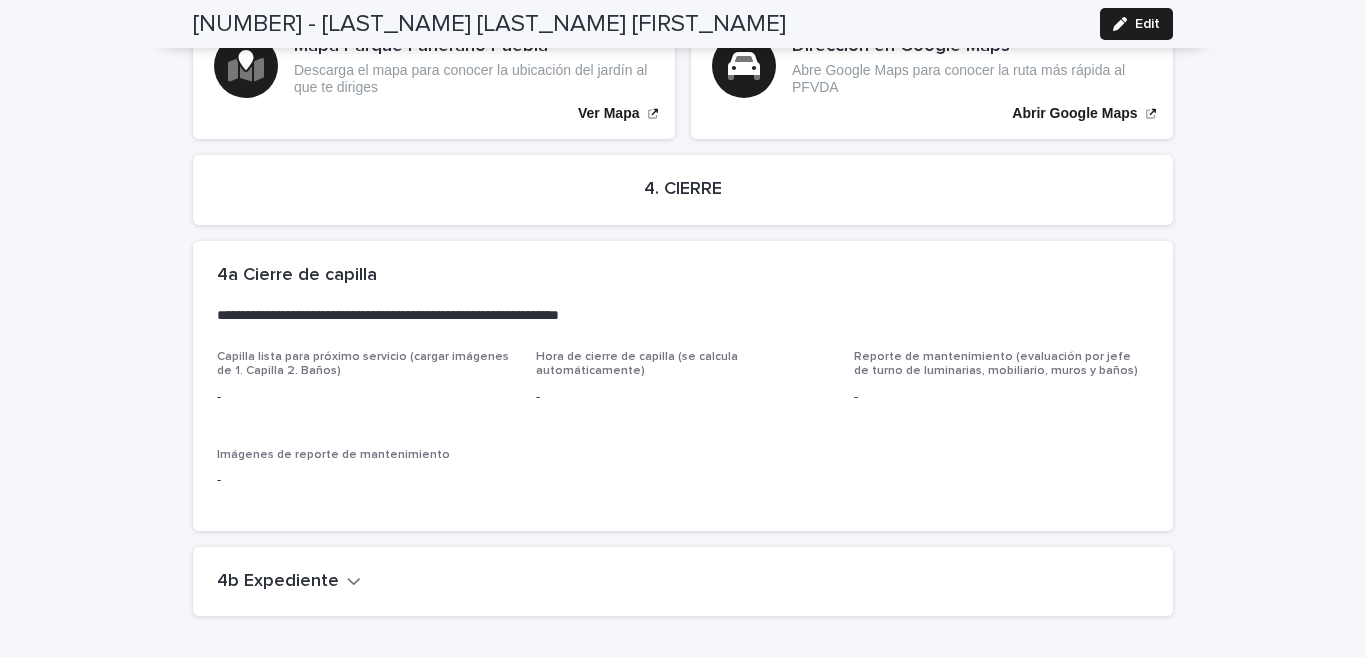 scroll, scrollTop: 4254, scrollLeft: 0, axis: vertical 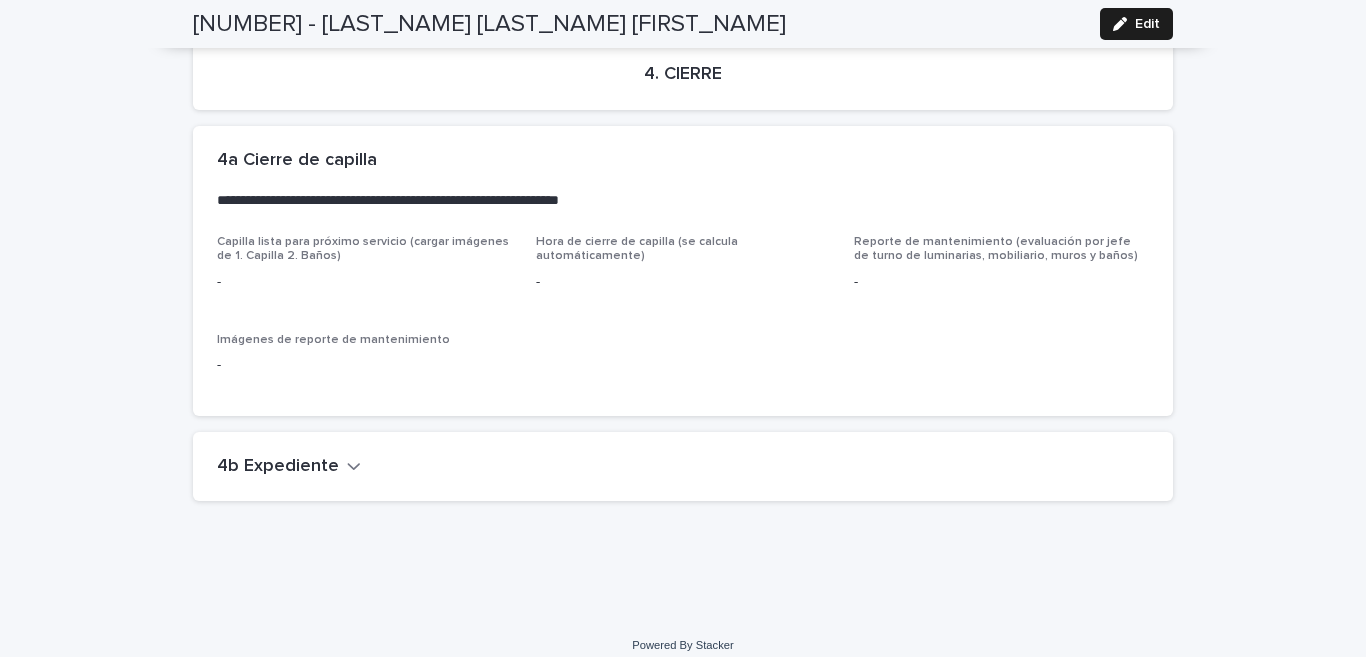click on "4b Expediente" at bounding box center [289, 467] 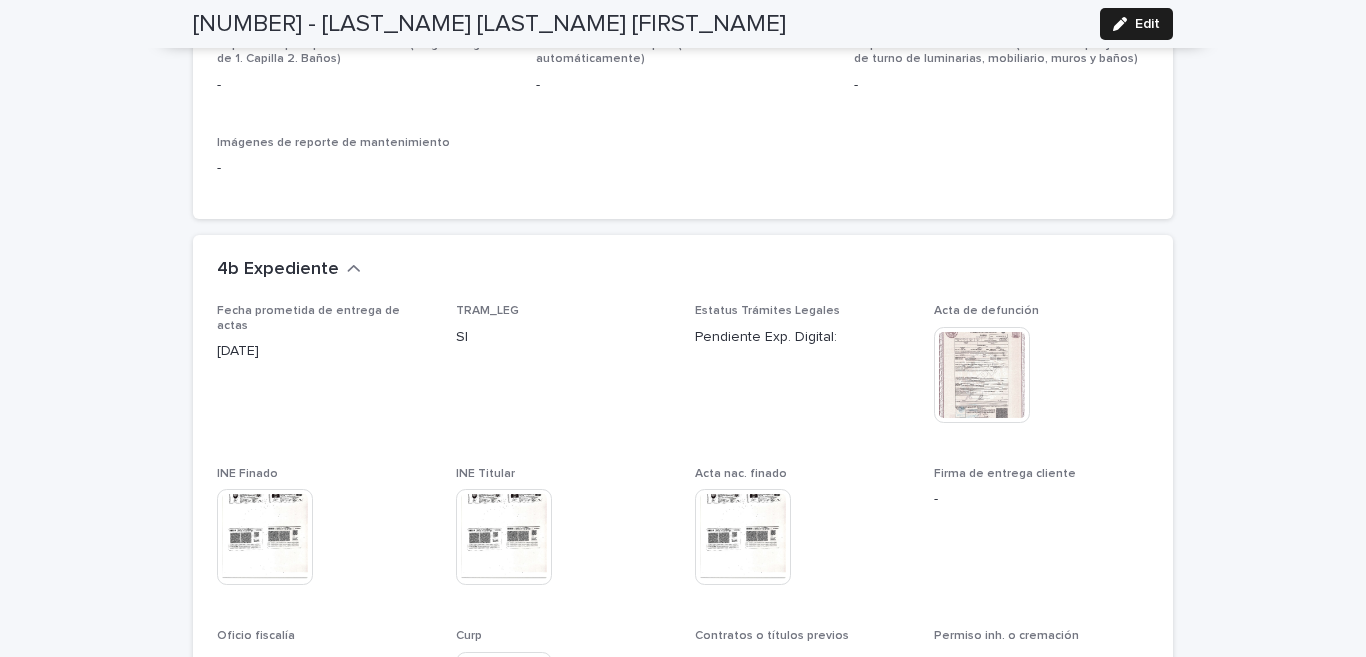 scroll, scrollTop: 4549, scrollLeft: 0, axis: vertical 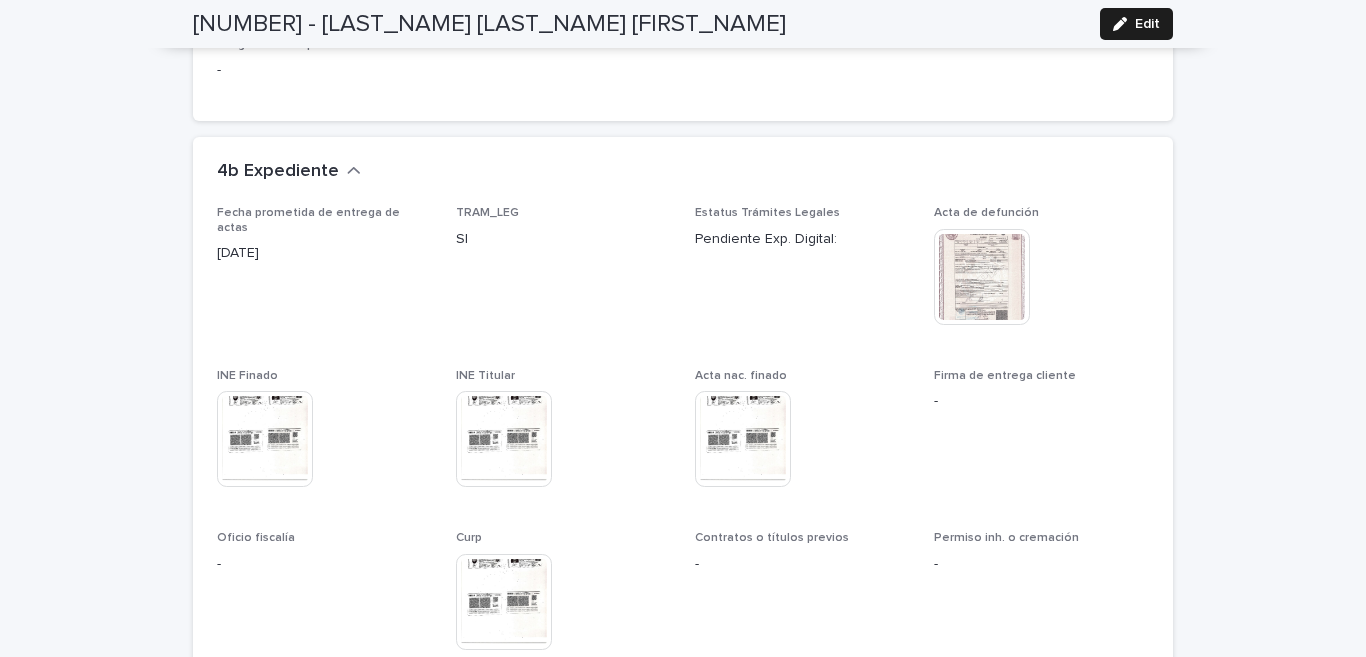 click at bounding box center (982, 277) 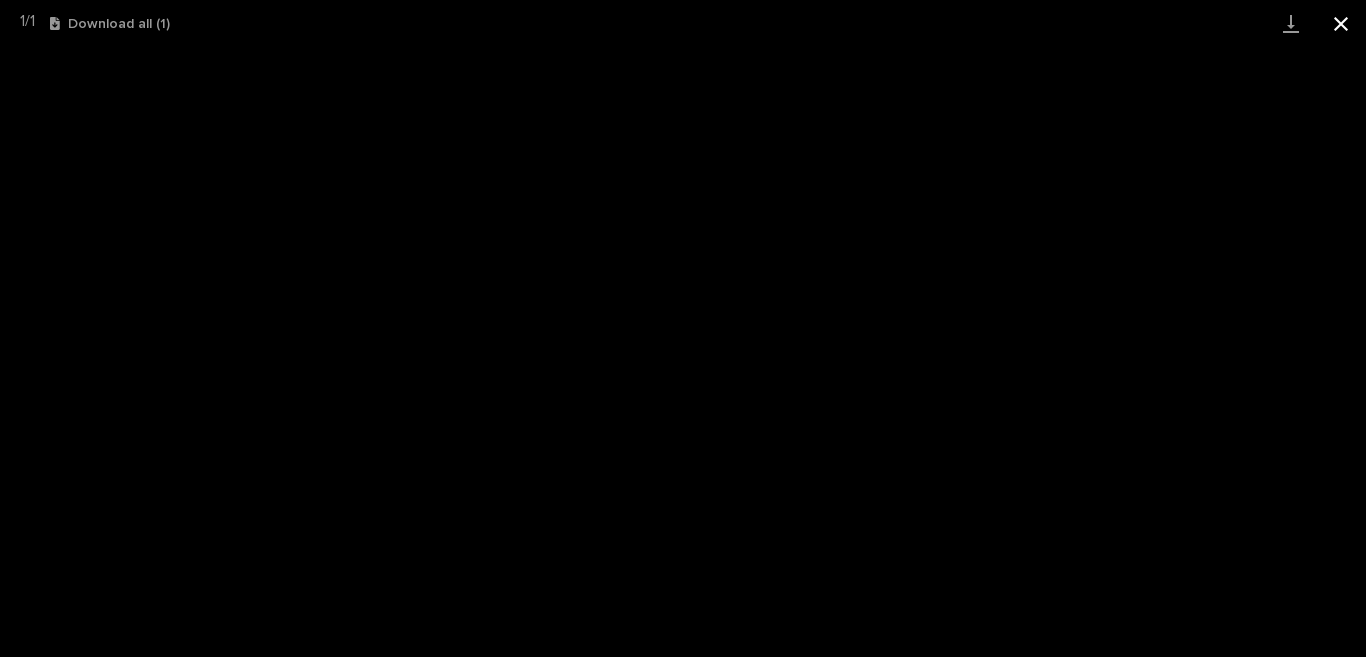 click at bounding box center (1341, 23) 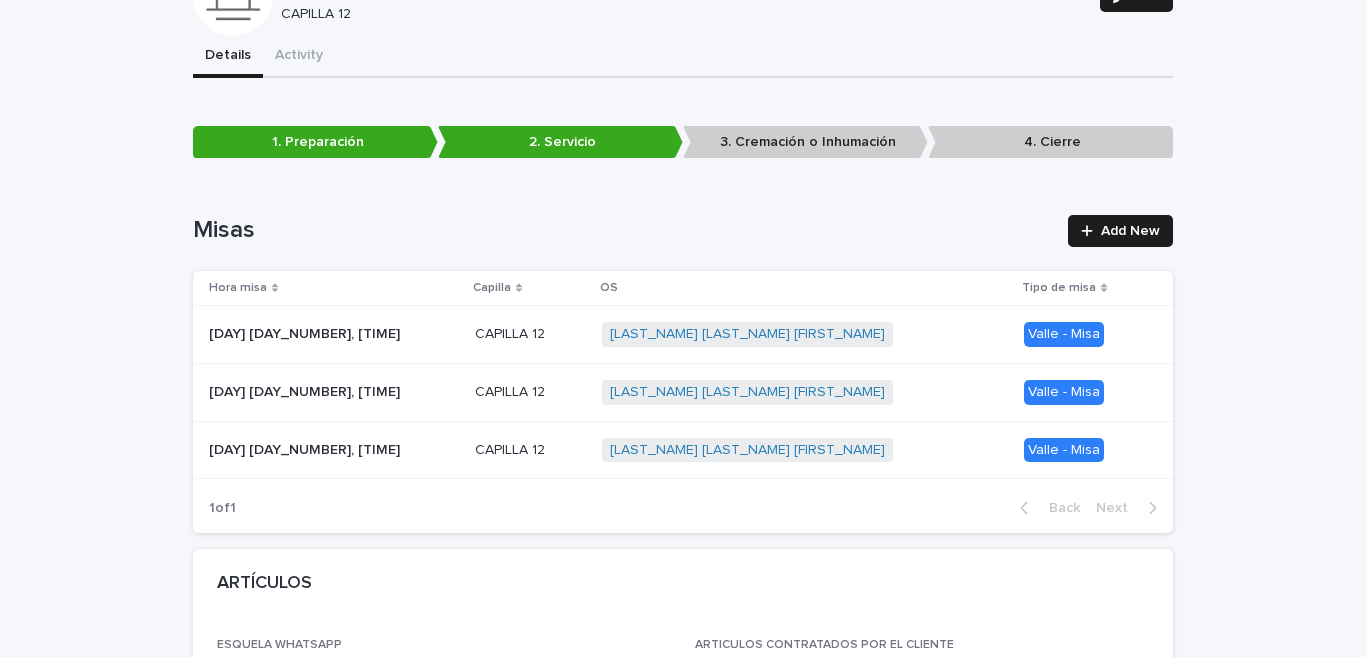 scroll, scrollTop: 0, scrollLeft: 0, axis: both 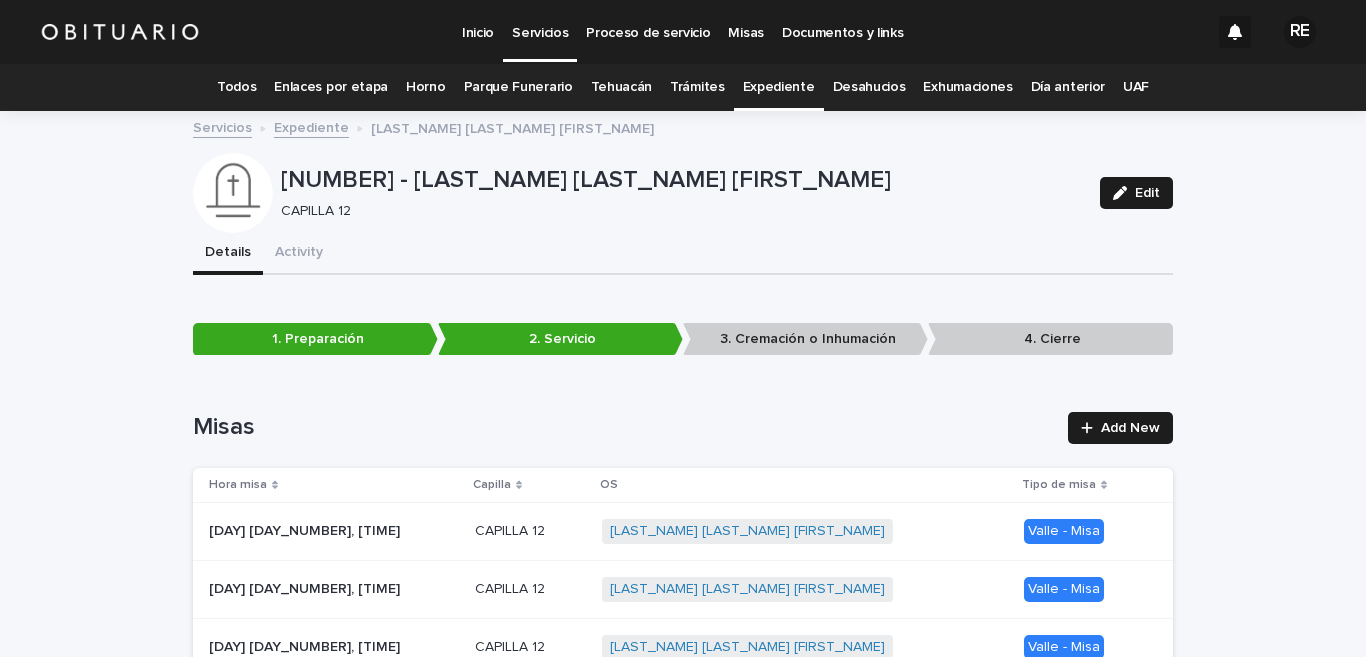 click on "Expediente" at bounding box center [779, 87] 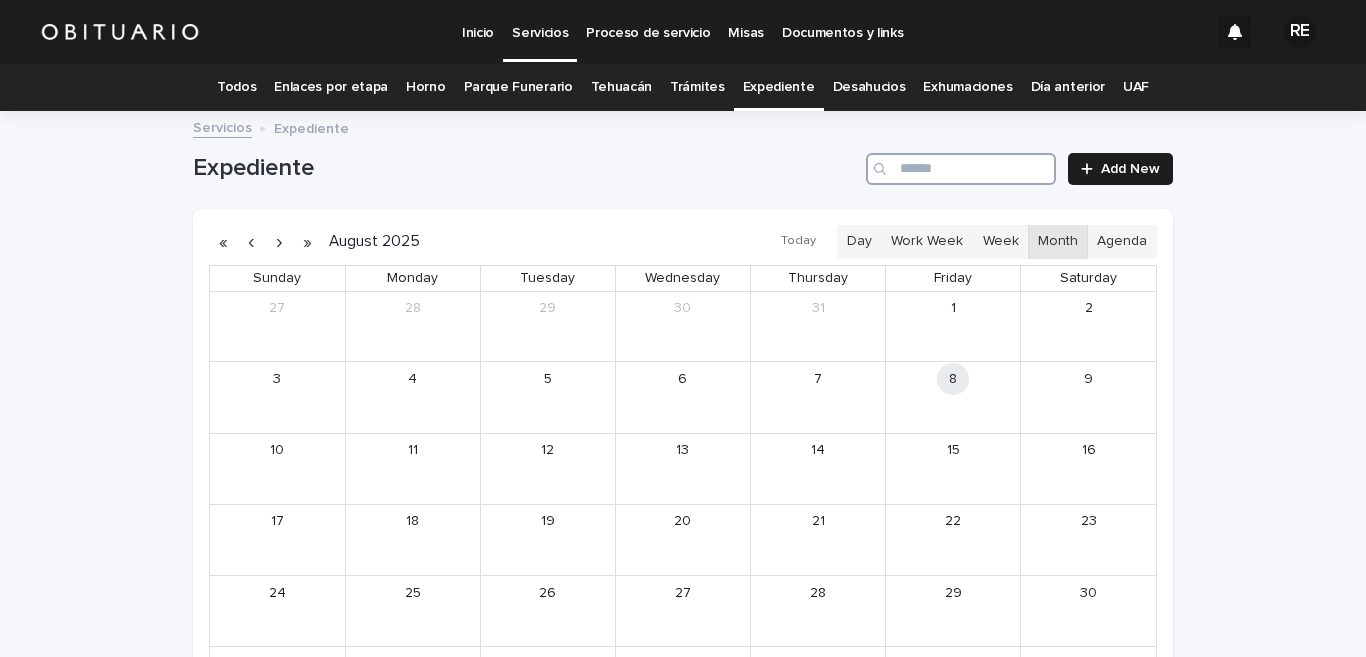 click at bounding box center [961, 169] 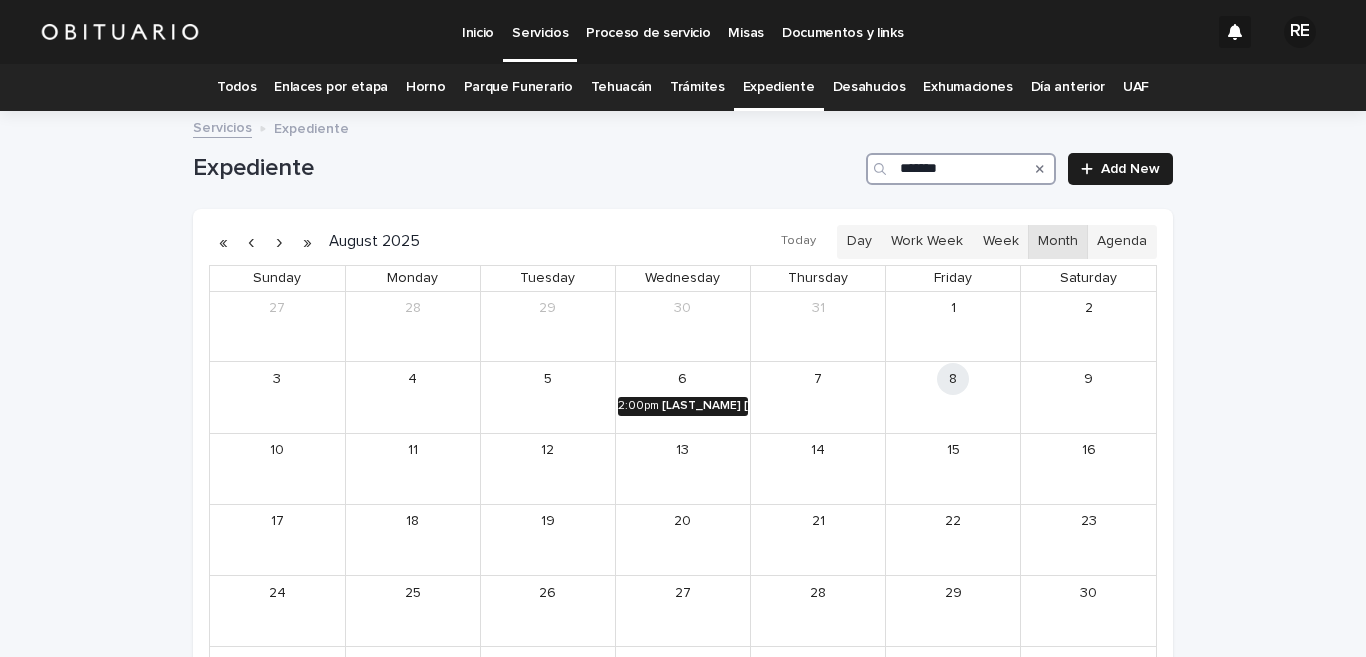 click on "[LAST_NAME] [LAST_NAME] [FIRST_NAME]" at bounding box center [705, 406] 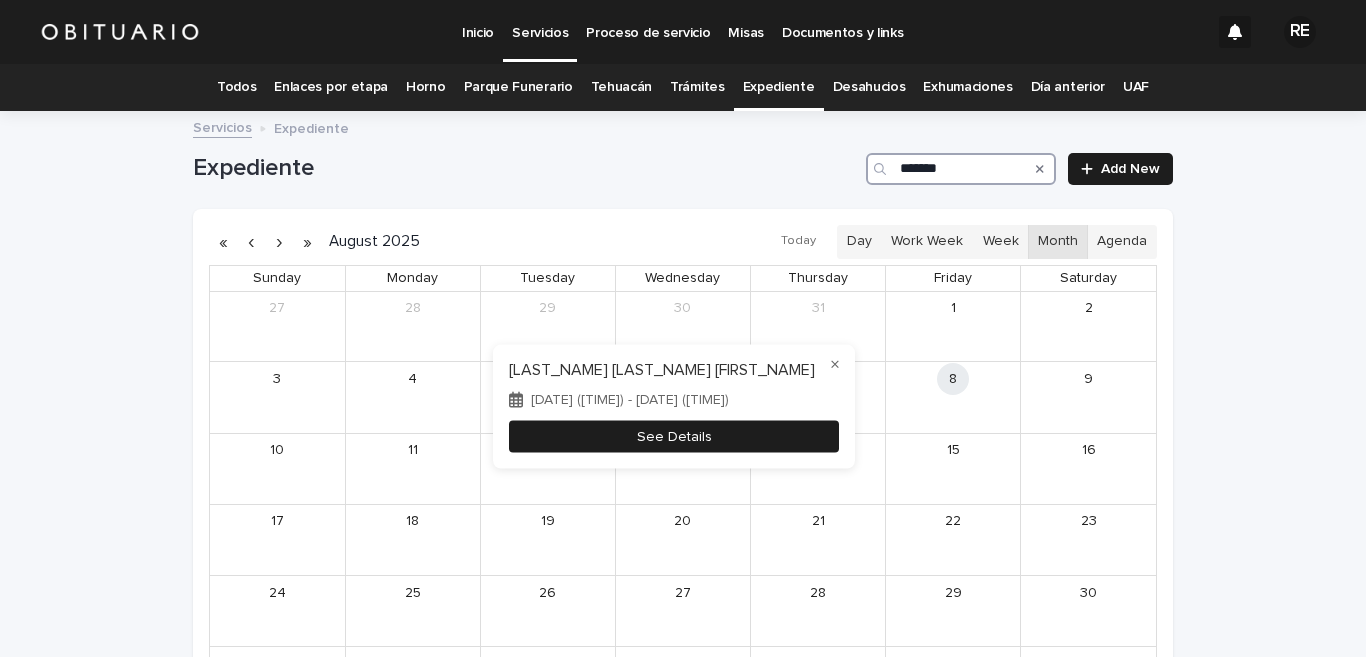 type on "*******" 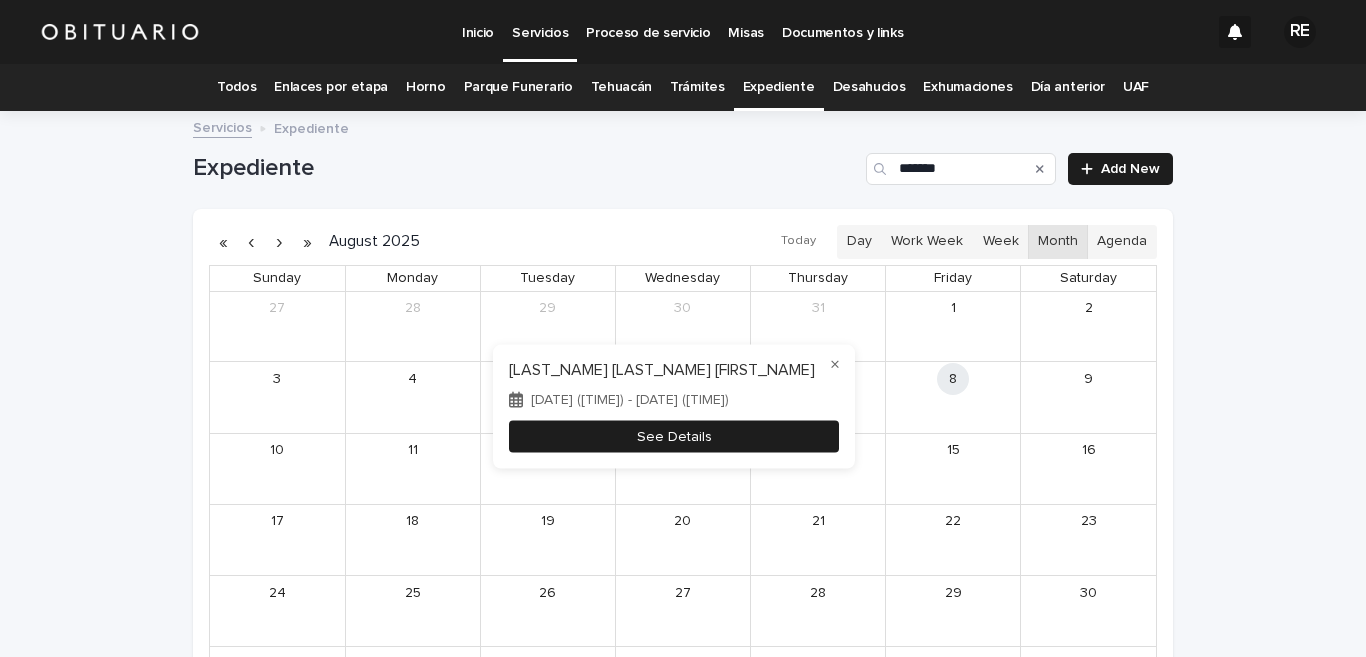 click on "See Details" at bounding box center [674, 436] 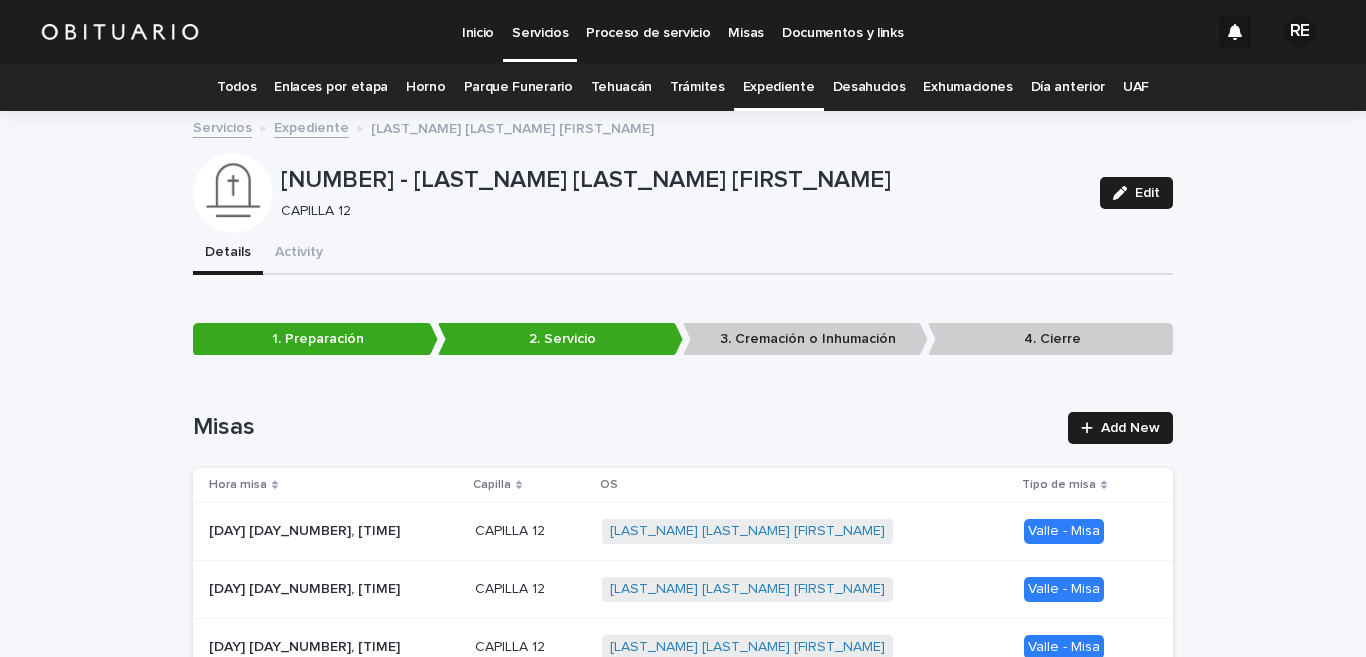 scroll, scrollTop: 64, scrollLeft: 0, axis: vertical 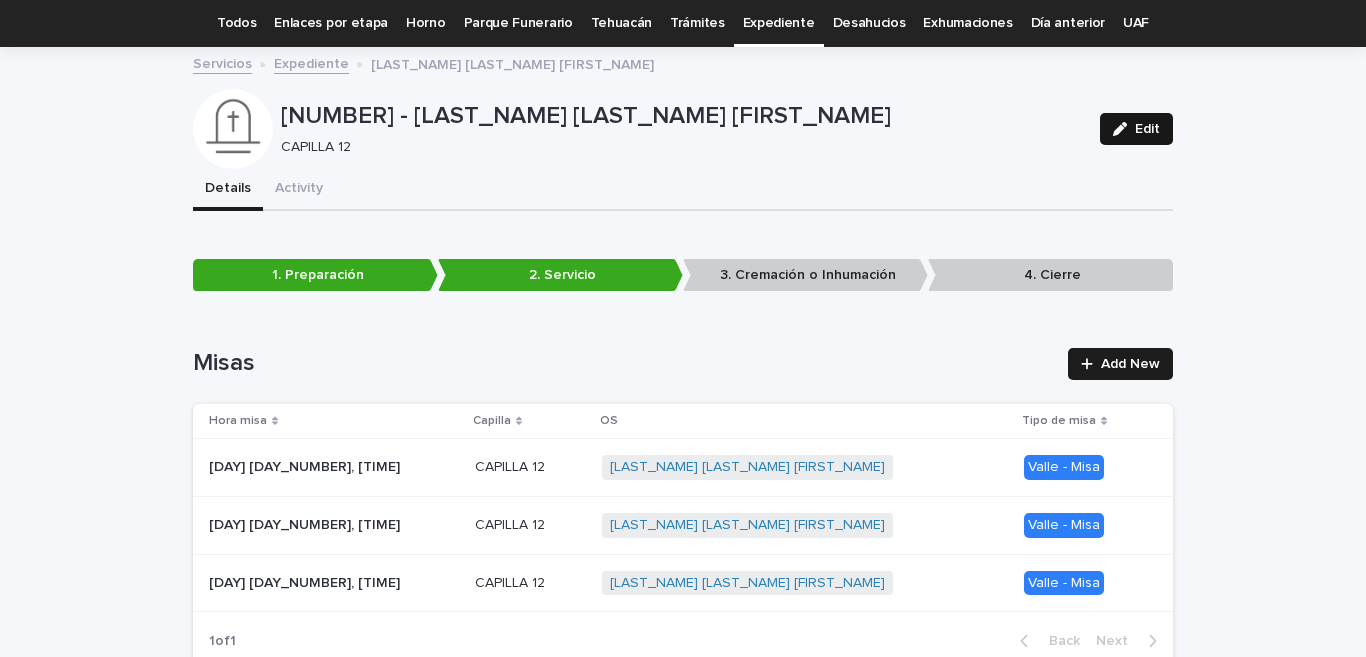 click on "Edit" at bounding box center [1147, 129] 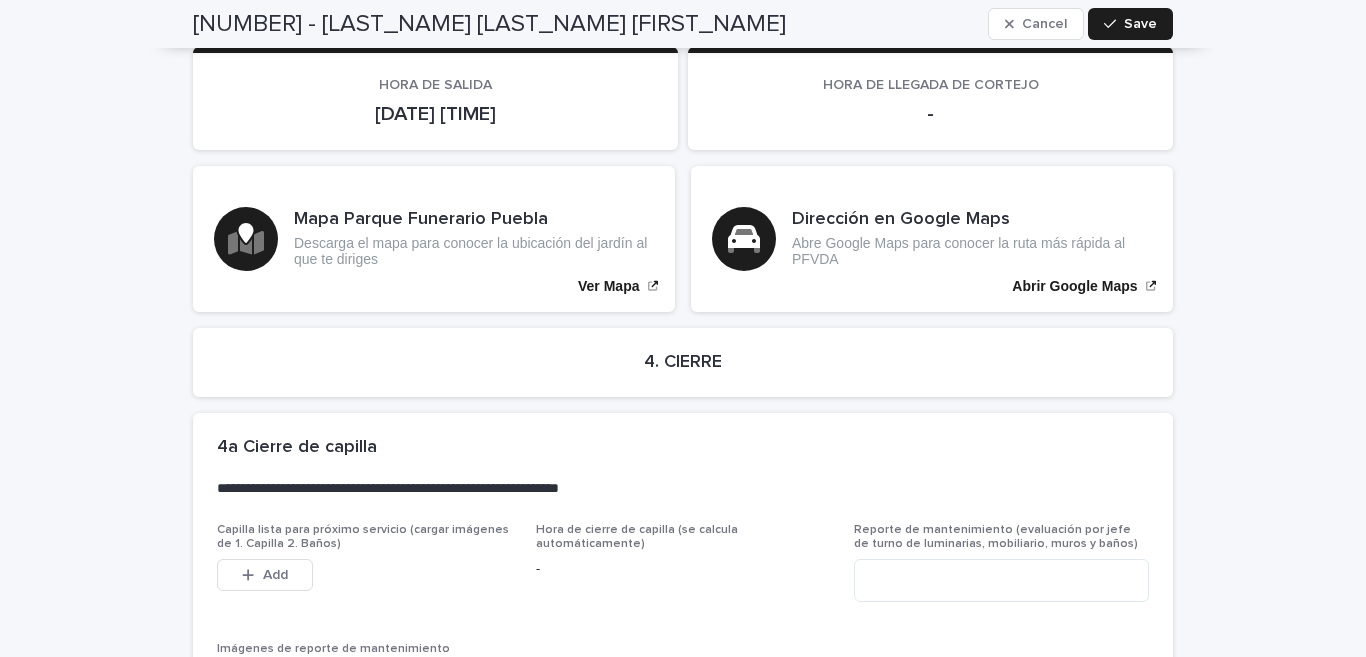 scroll, scrollTop: 4526, scrollLeft: 0, axis: vertical 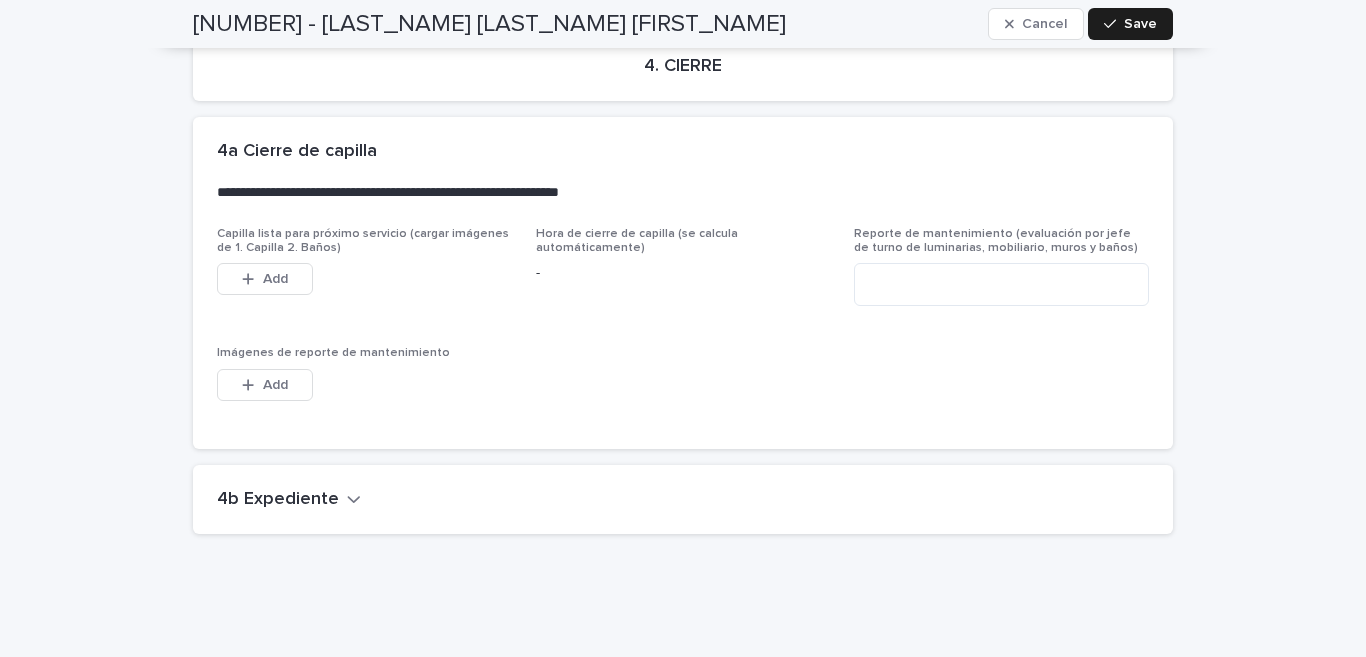click on "4b Expediente" at bounding box center (278, 500) 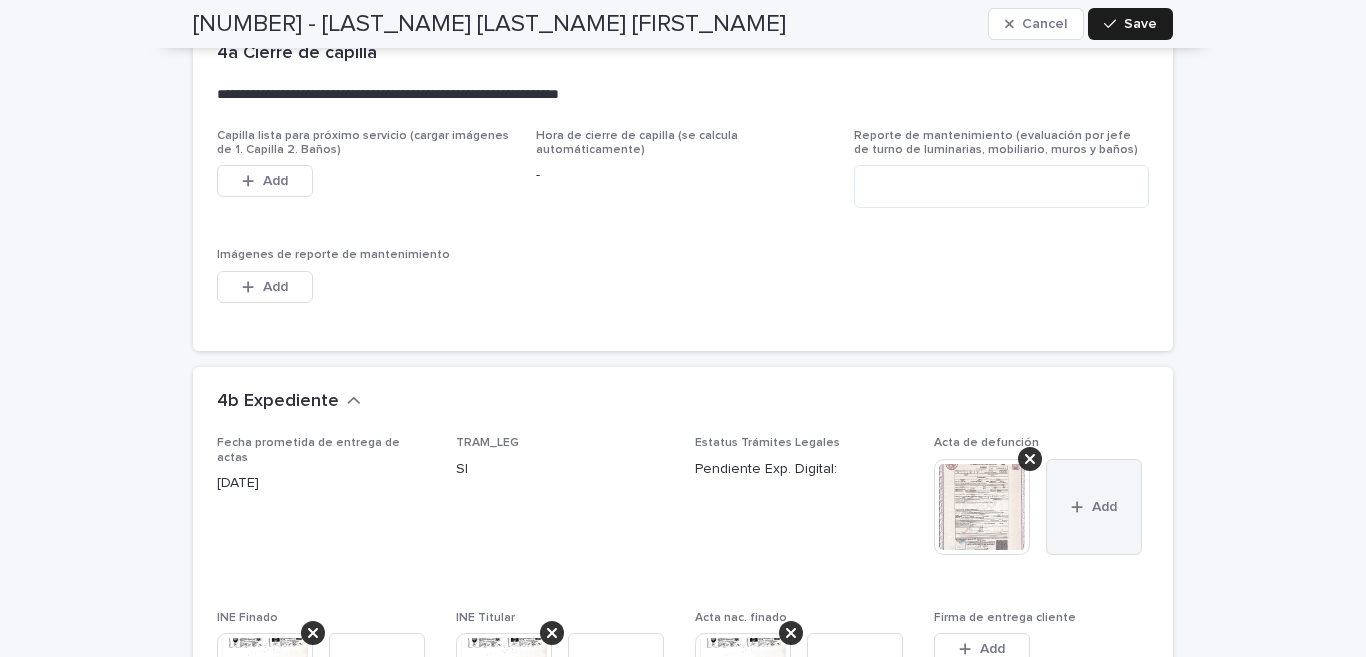 scroll, scrollTop: 4723, scrollLeft: 0, axis: vertical 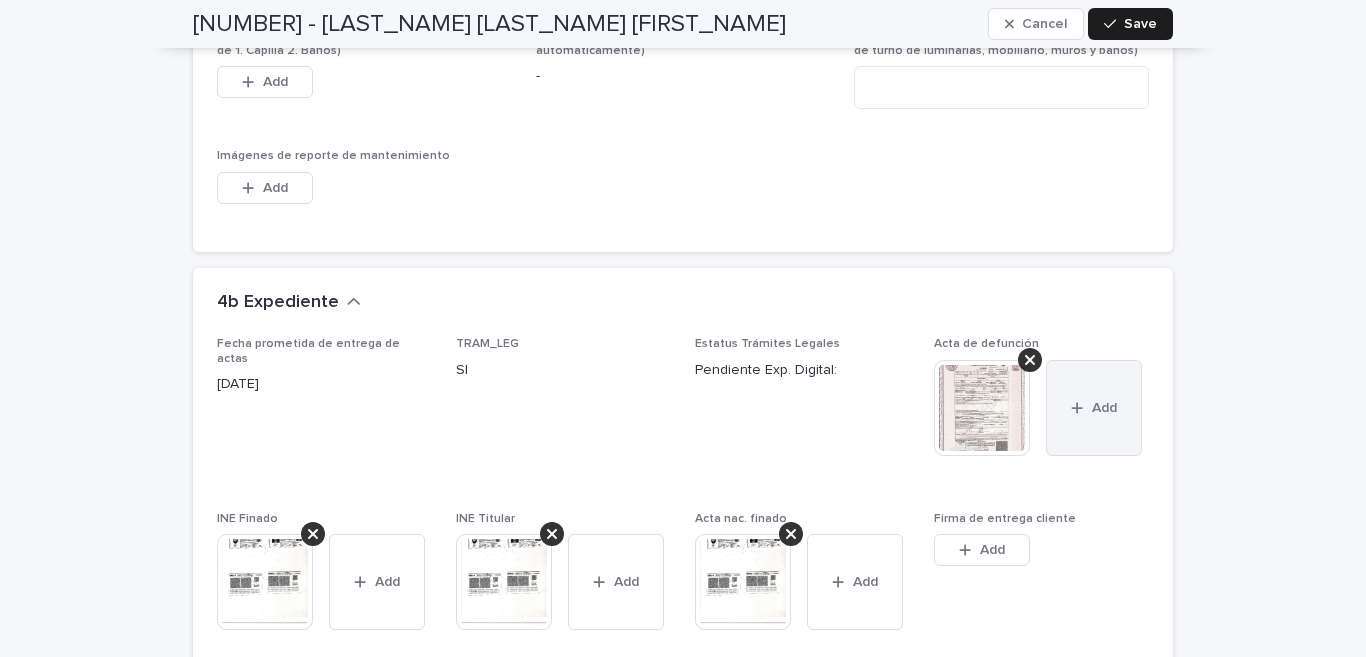 click on "Add" at bounding box center [1094, 408] 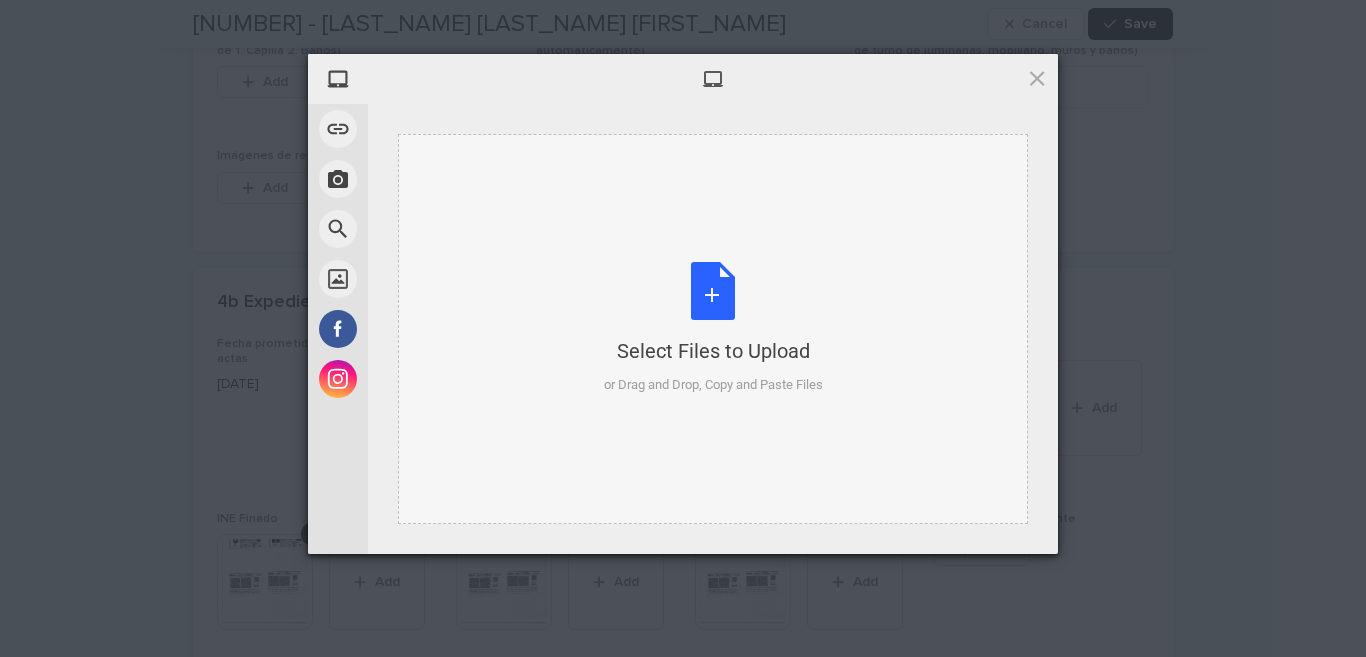 click on "Select Files to Upload
or Drag and Drop, Copy and Paste Files" at bounding box center (713, 328) 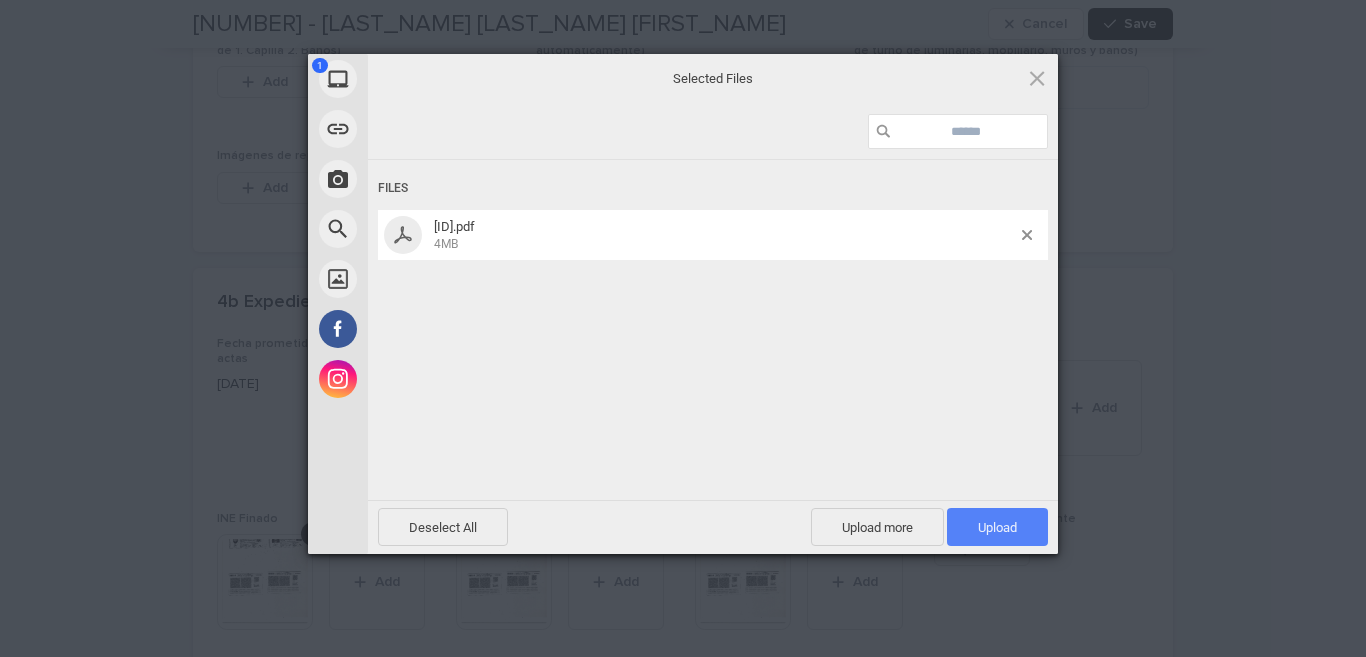 click on "Upload" at bounding box center (997, 527) 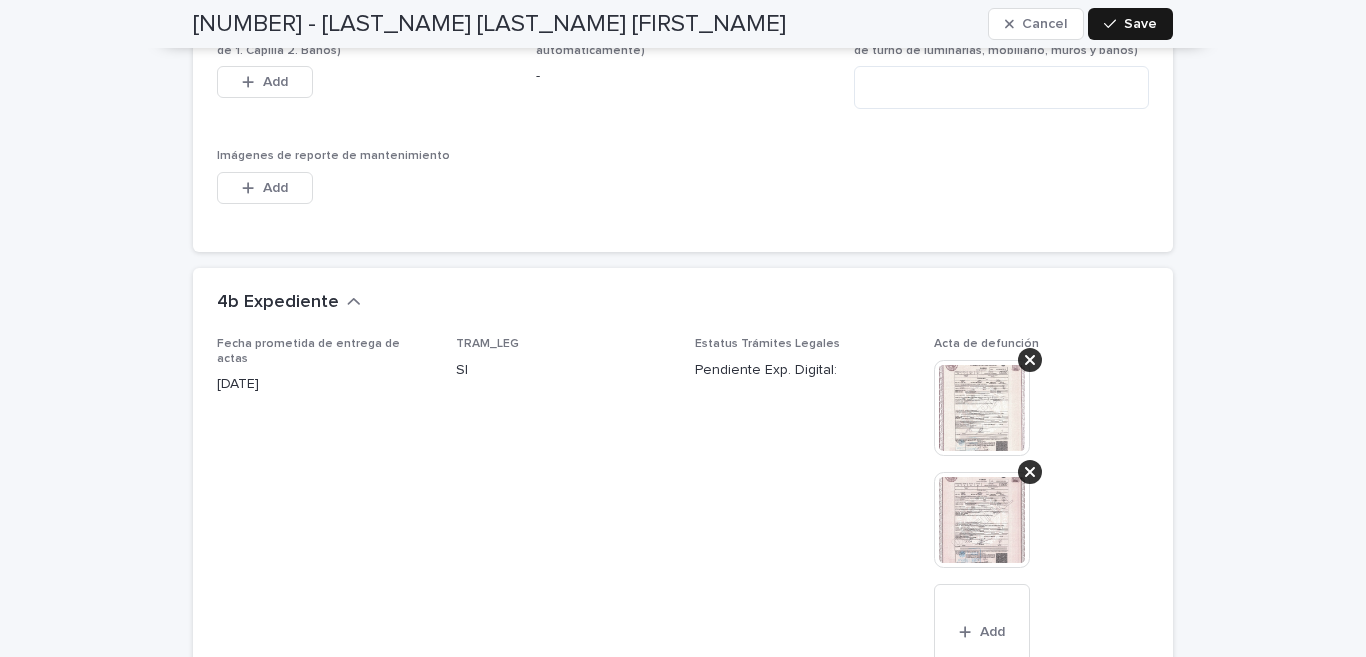 click on "Save" at bounding box center [1140, 24] 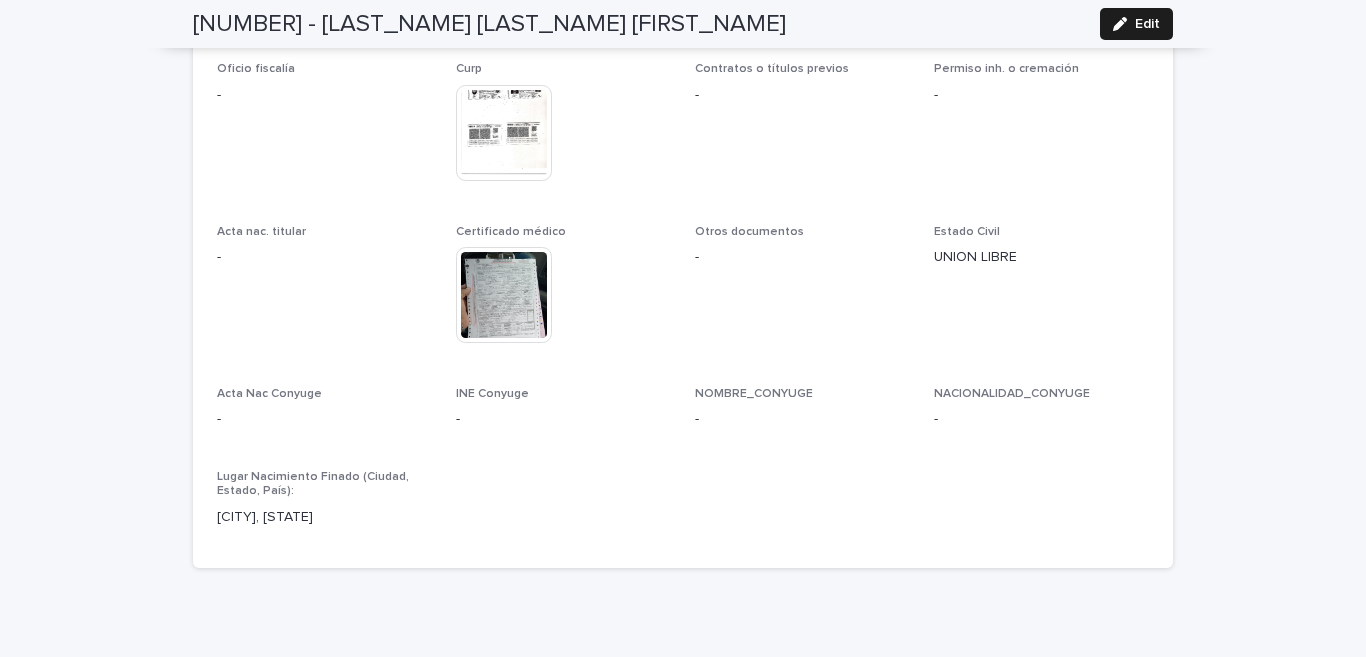 scroll, scrollTop: 5085, scrollLeft: 0, axis: vertical 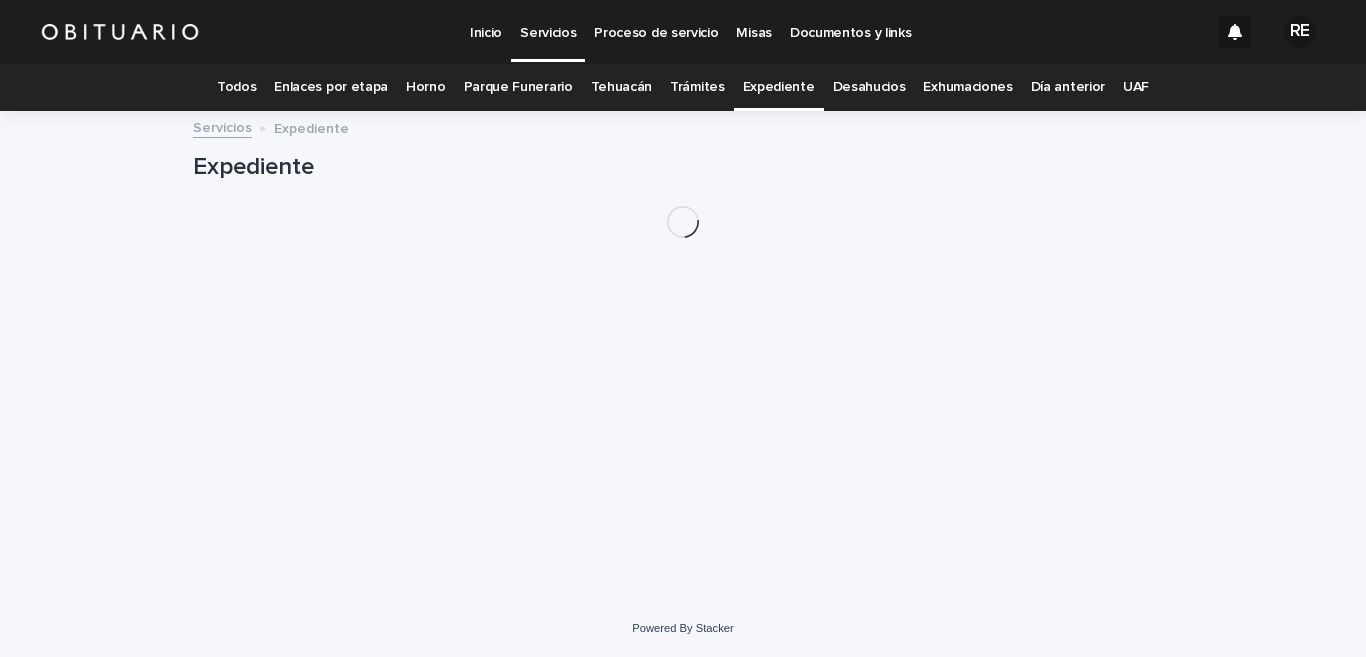 click on "Todos" at bounding box center (236, 87) 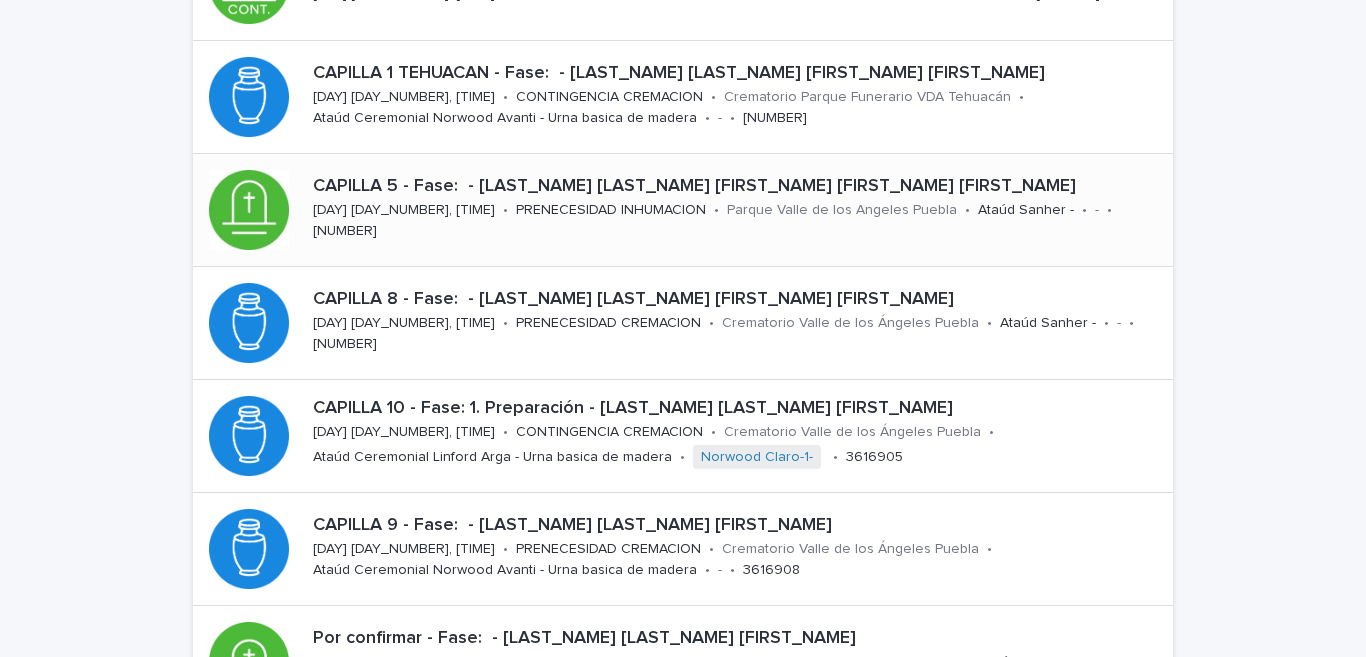 scroll, scrollTop: 492, scrollLeft: 0, axis: vertical 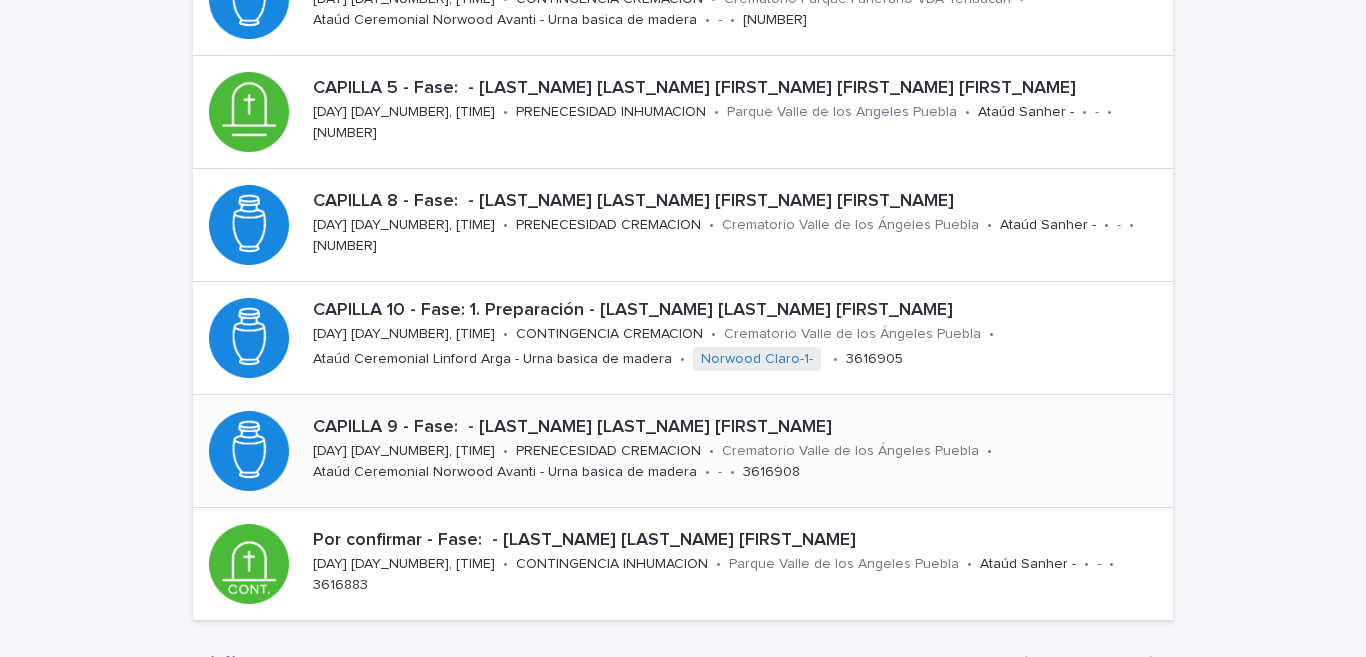 click on "PRENECESIDAD CREMACION" at bounding box center [608, 451] 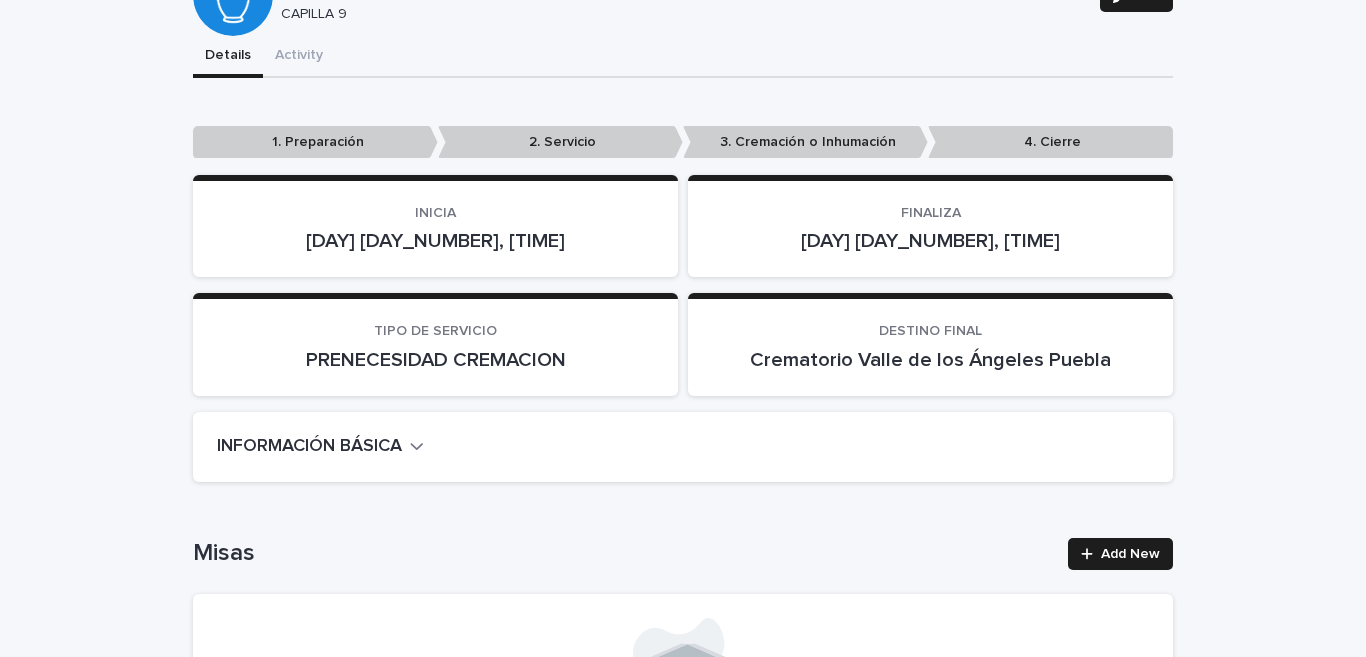 scroll, scrollTop: 0, scrollLeft: 0, axis: both 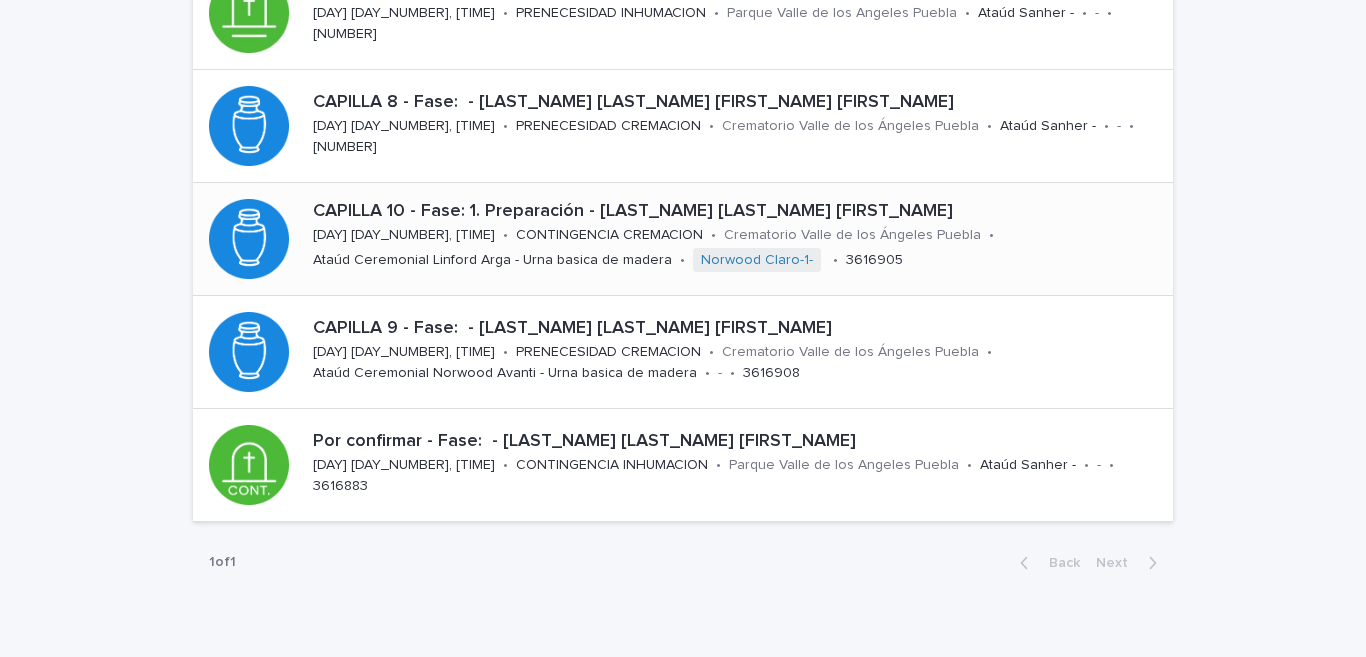 click on "[DAY] [DAY_NUMBER], [TIME]" at bounding box center (404, 233) 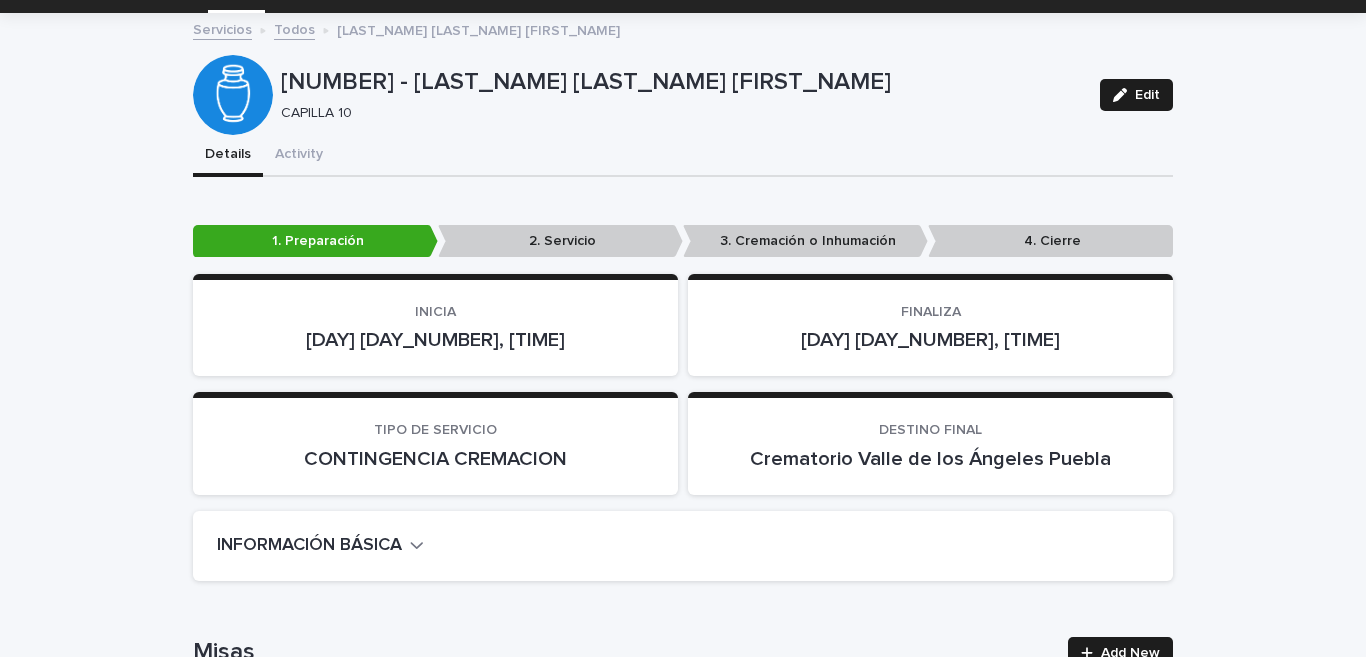 scroll, scrollTop: 197, scrollLeft: 0, axis: vertical 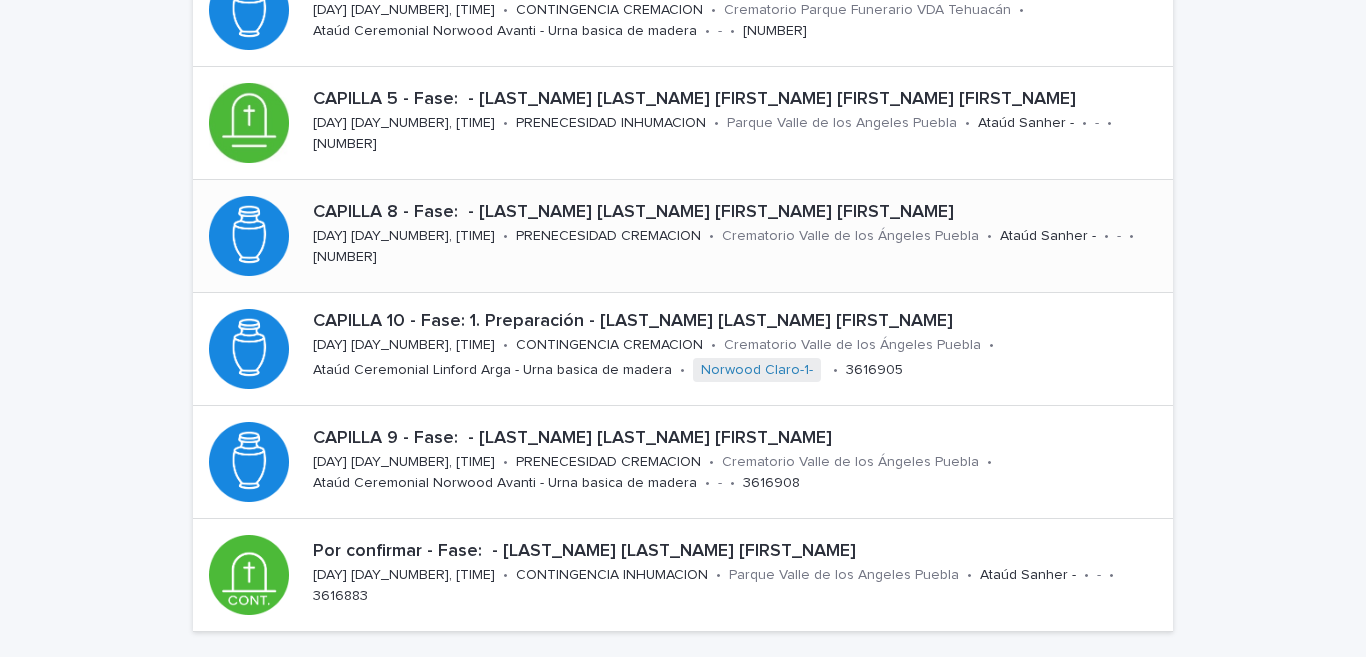 click on "CAPILLA 8 - Fase:  - [LAST_NAME] [LAST_NAME] [FIRST_NAME] [FIRST_NAME]" at bounding box center [739, 213] 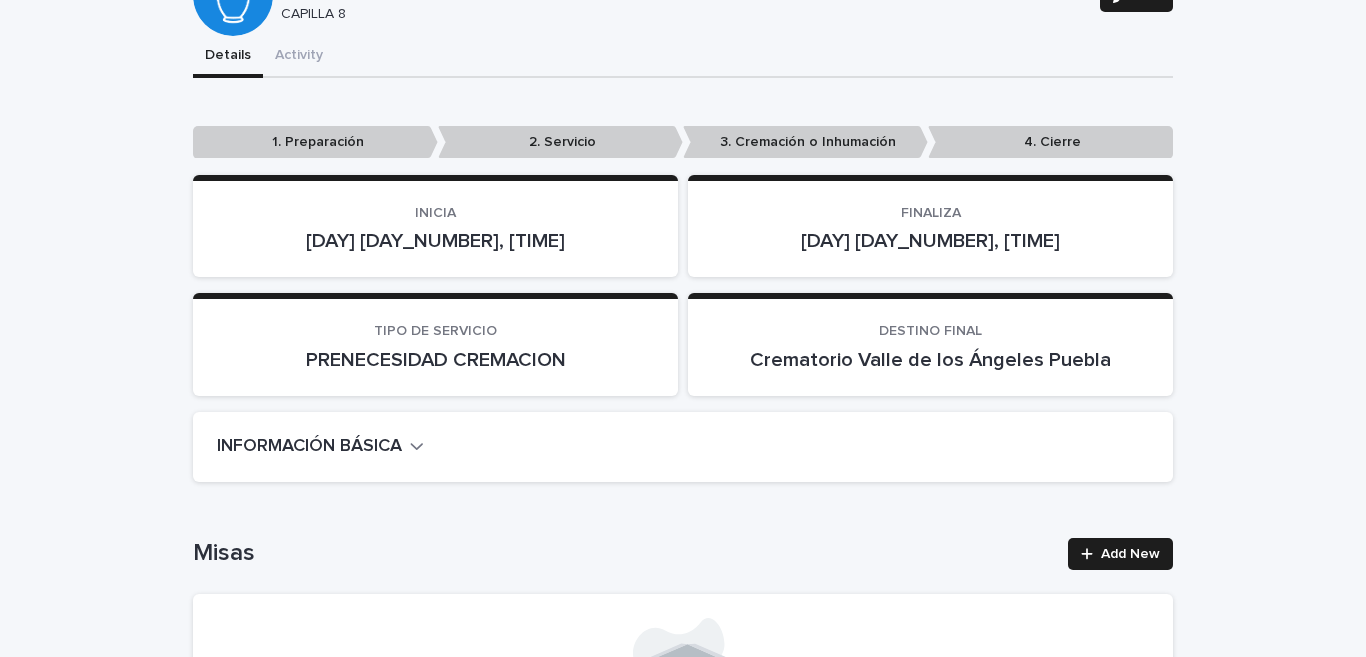 scroll, scrollTop: 394, scrollLeft: 0, axis: vertical 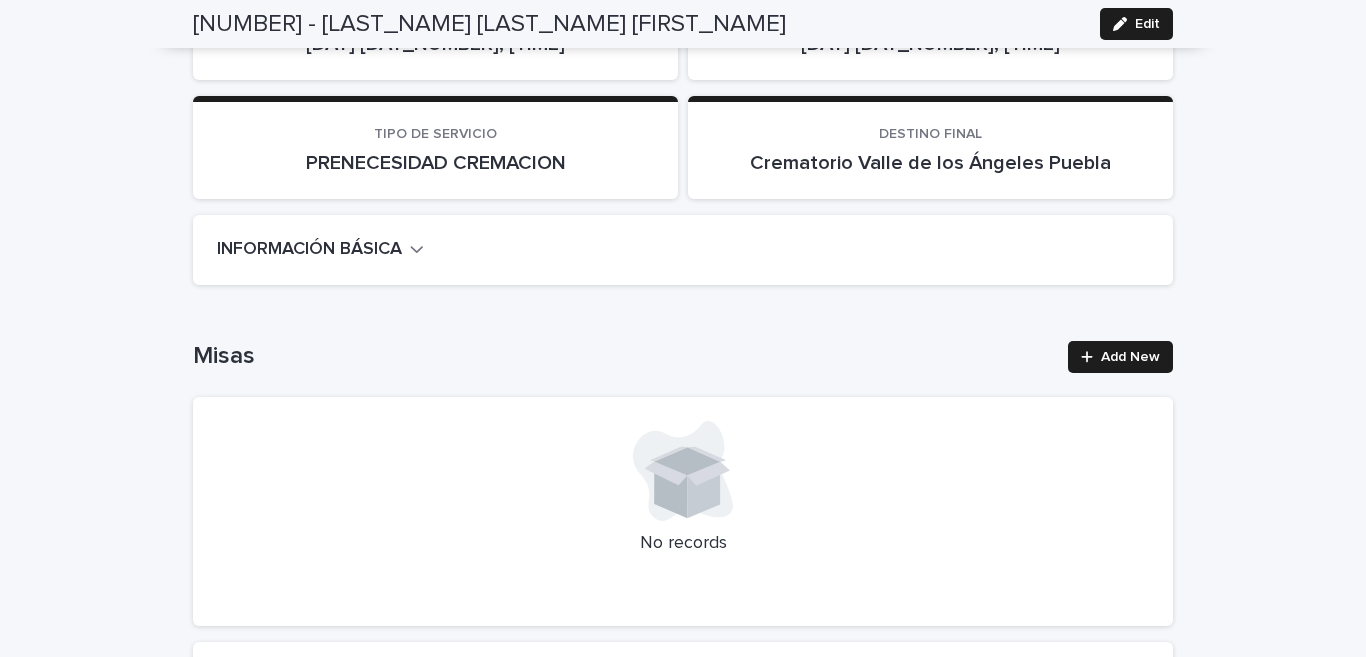 click 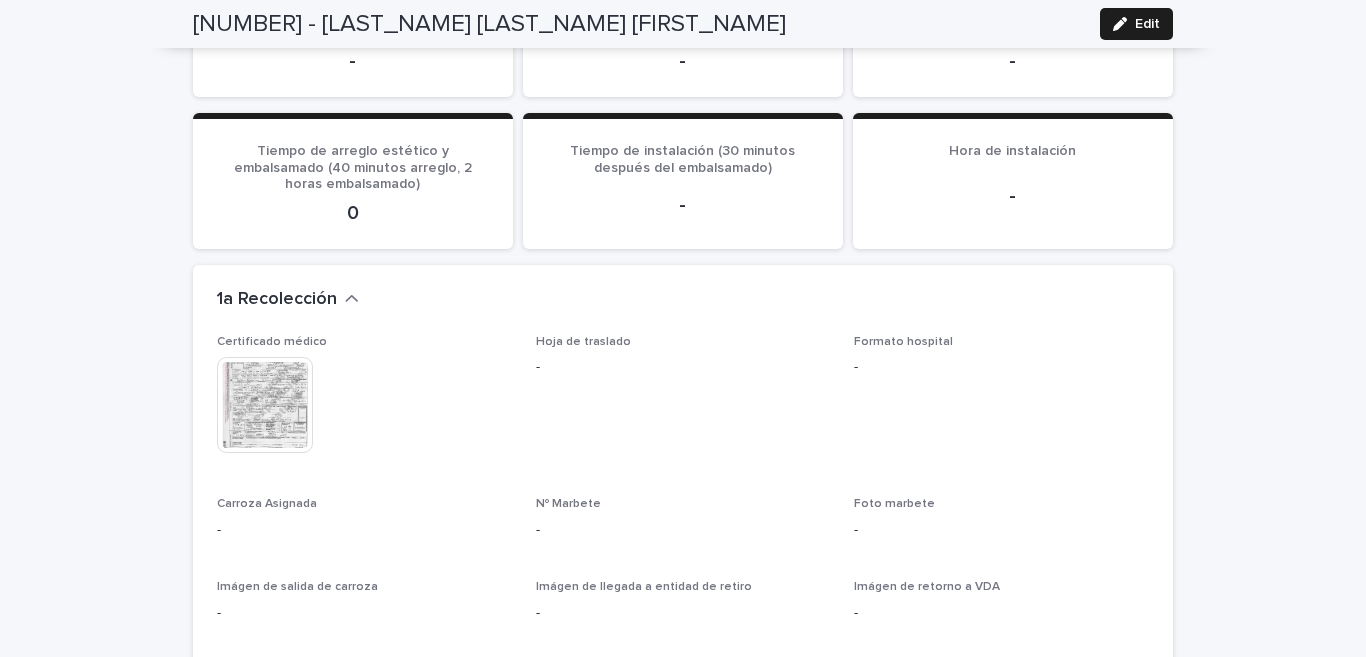 scroll, scrollTop: 2168, scrollLeft: 0, axis: vertical 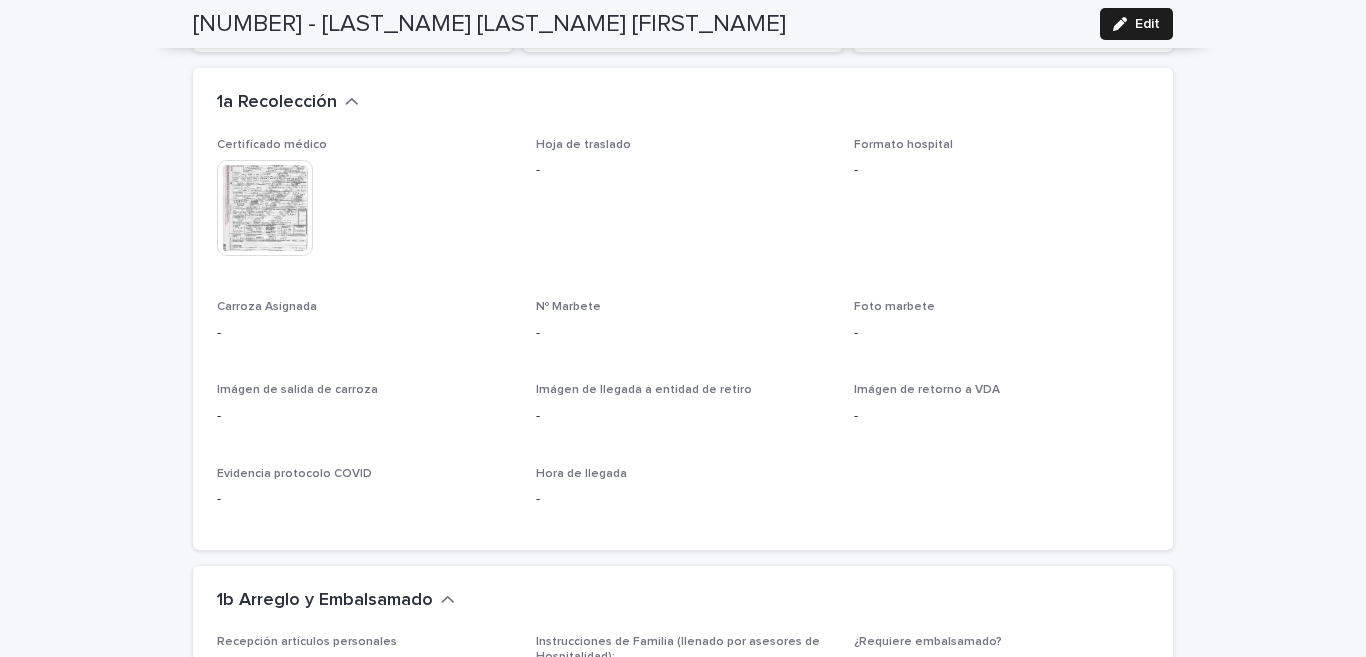 click at bounding box center (265, 208) 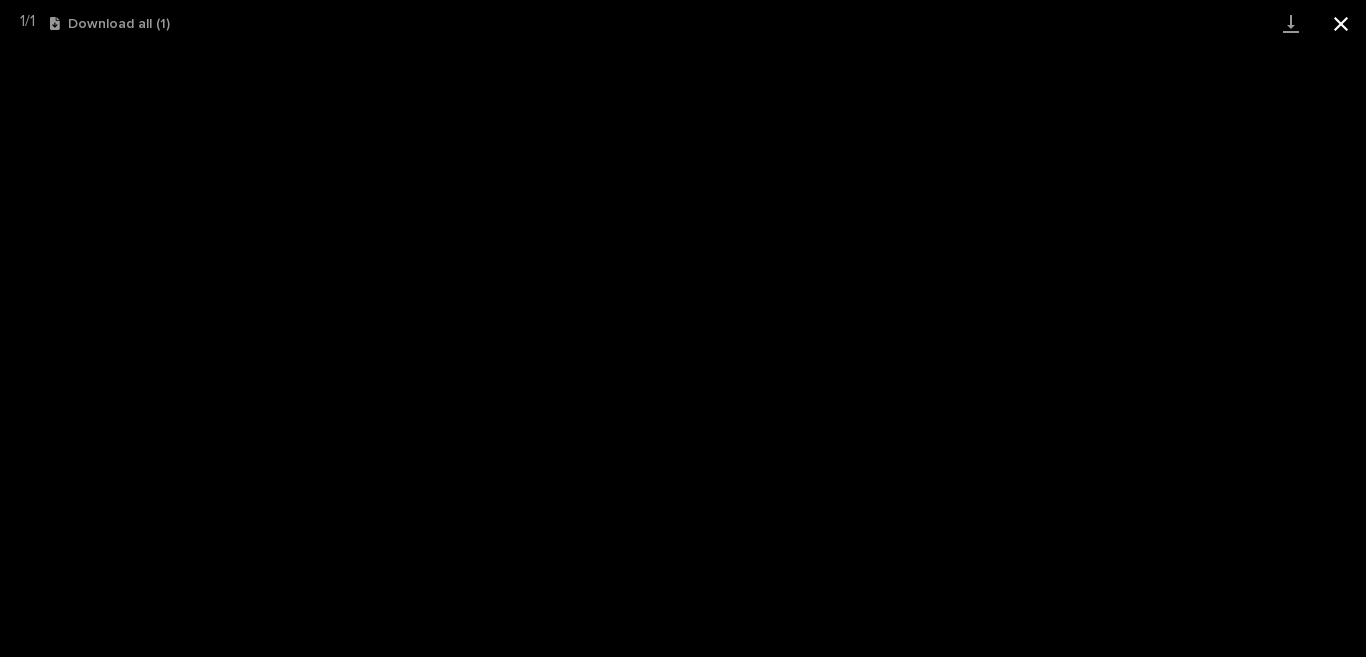click at bounding box center (1341, 23) 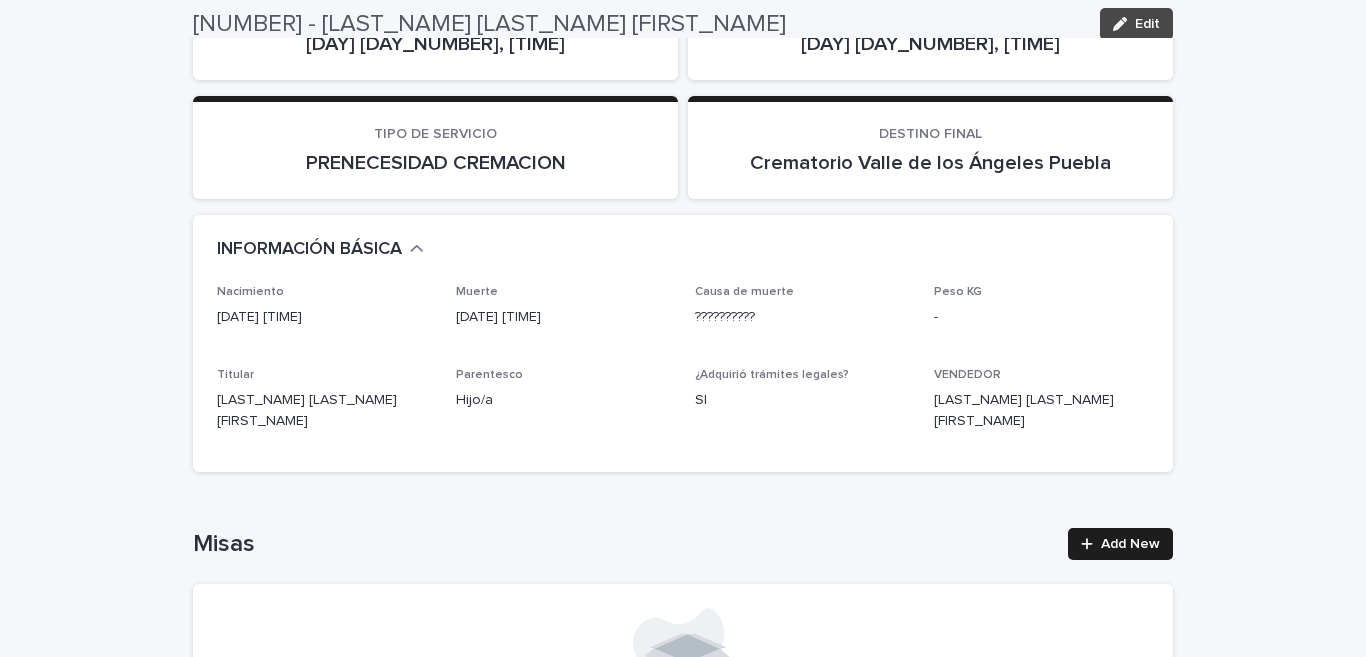 scroll, scrollTop: 0, scrollLeft: 0, axis: both 